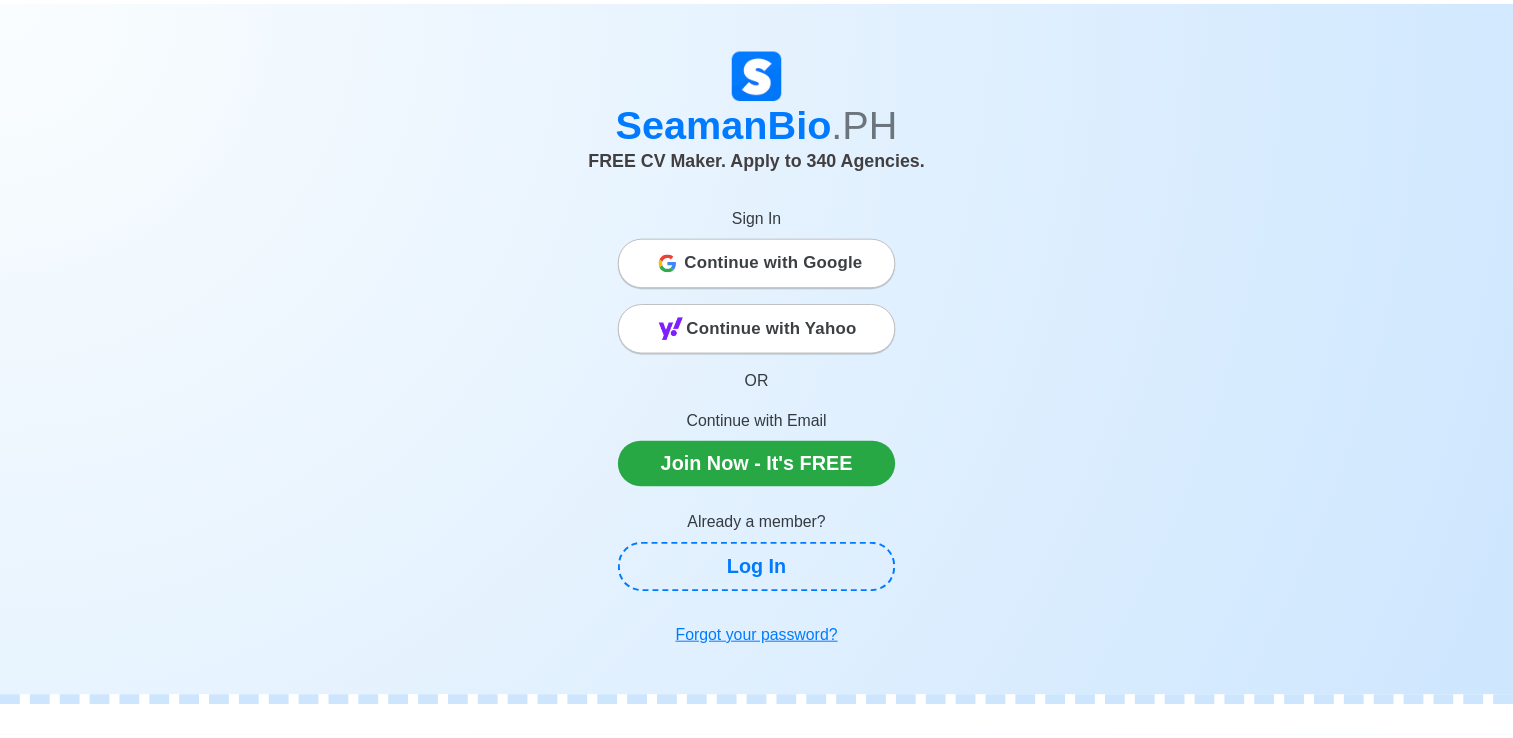 scroll, scrollTop: 0, scrollLeft: 0, axis: both 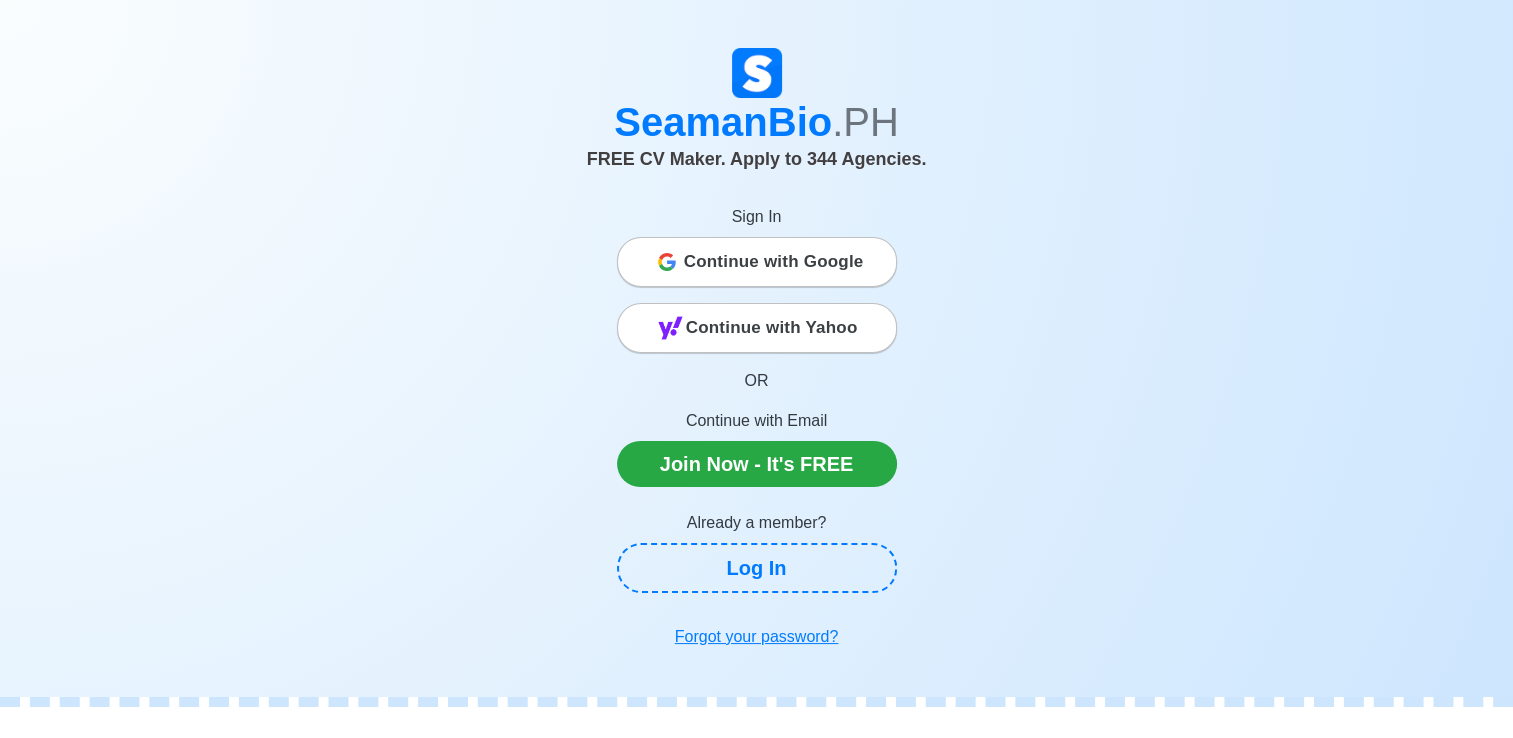 click on "Continue with Google" at bounding box center (774, 262) 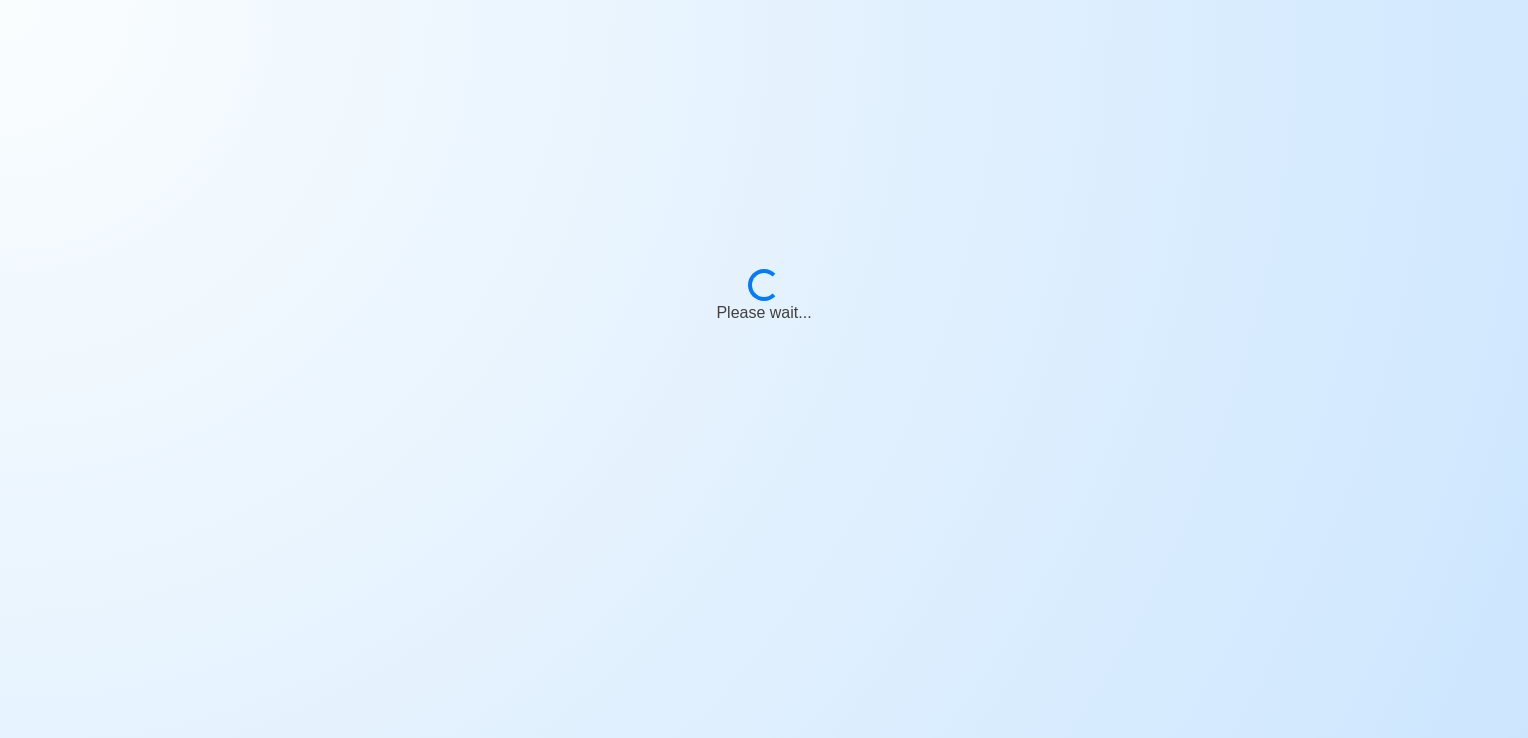scroll, scrollTop: 0, scrollLeft: 0, axis: both 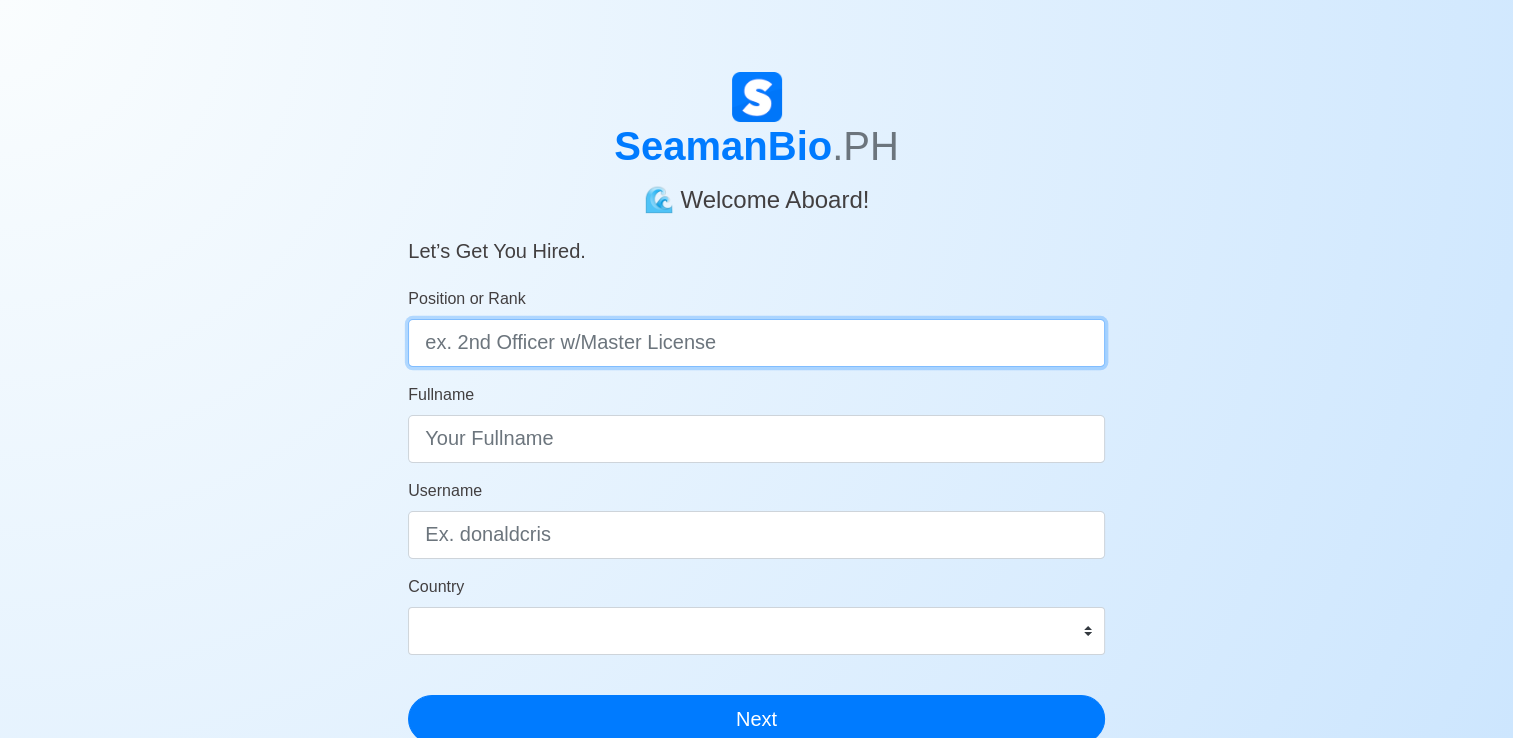 click on "Position or Rank" at bounding box center (756, 343) 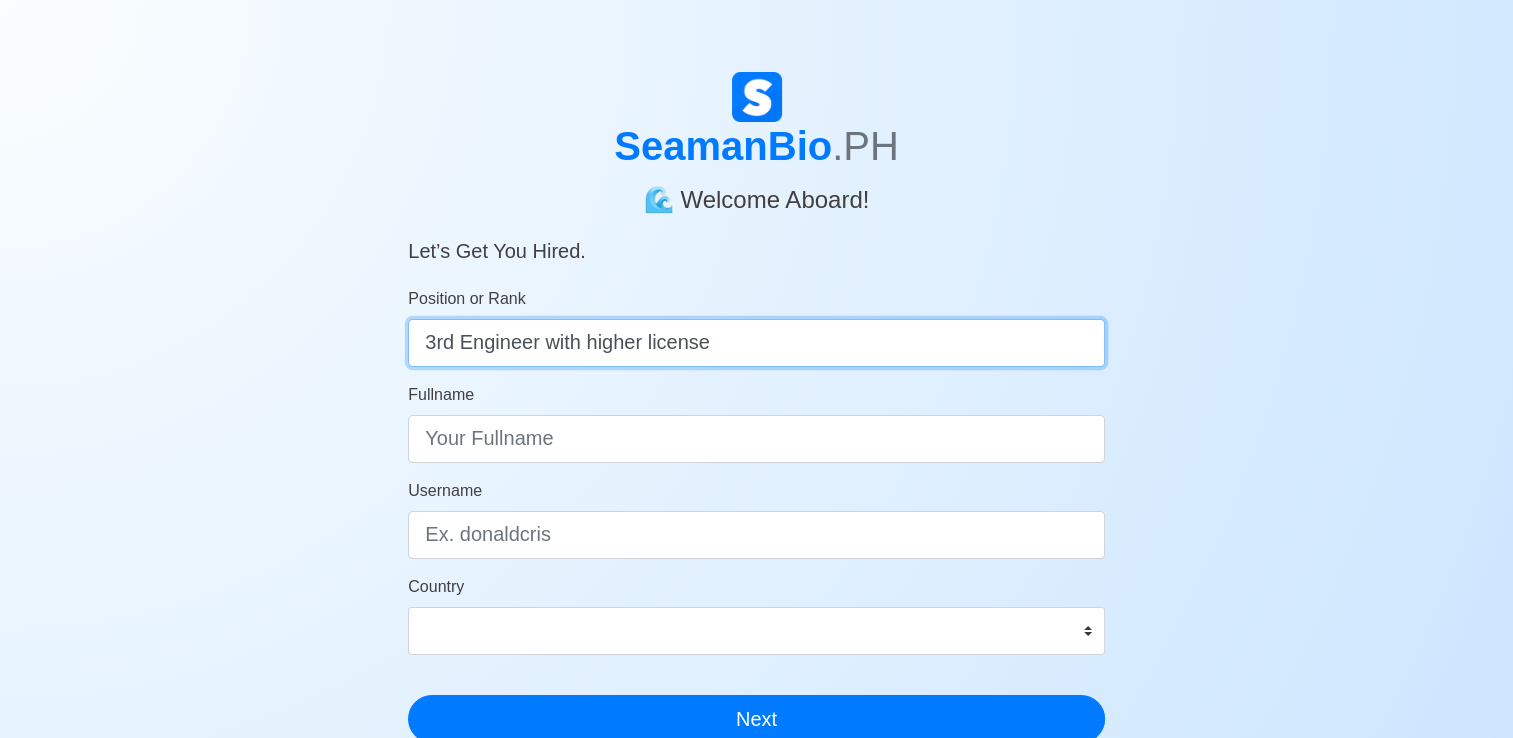 type on "3rd Engineer with higher license" 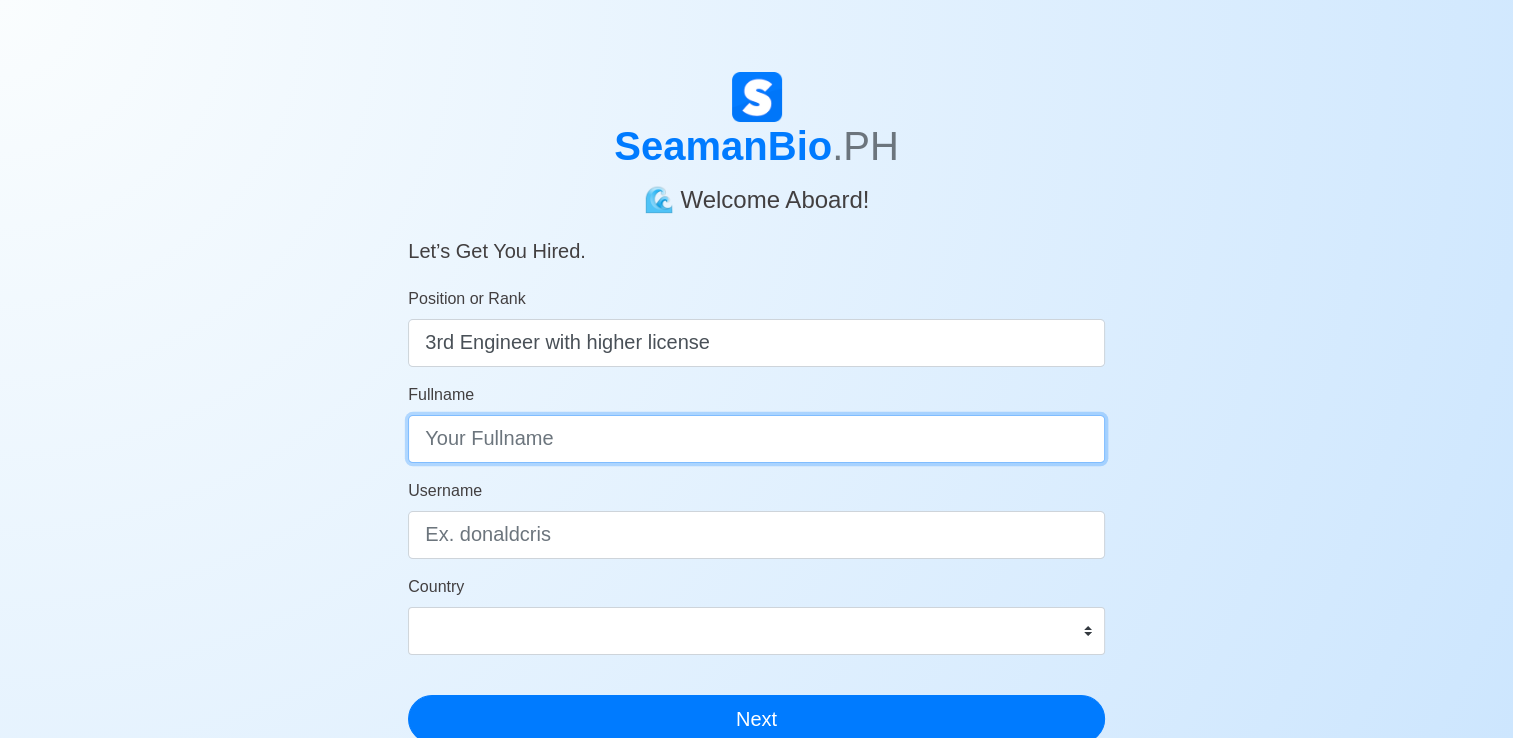 click on "Fullname" at bounding box center [756, 439] 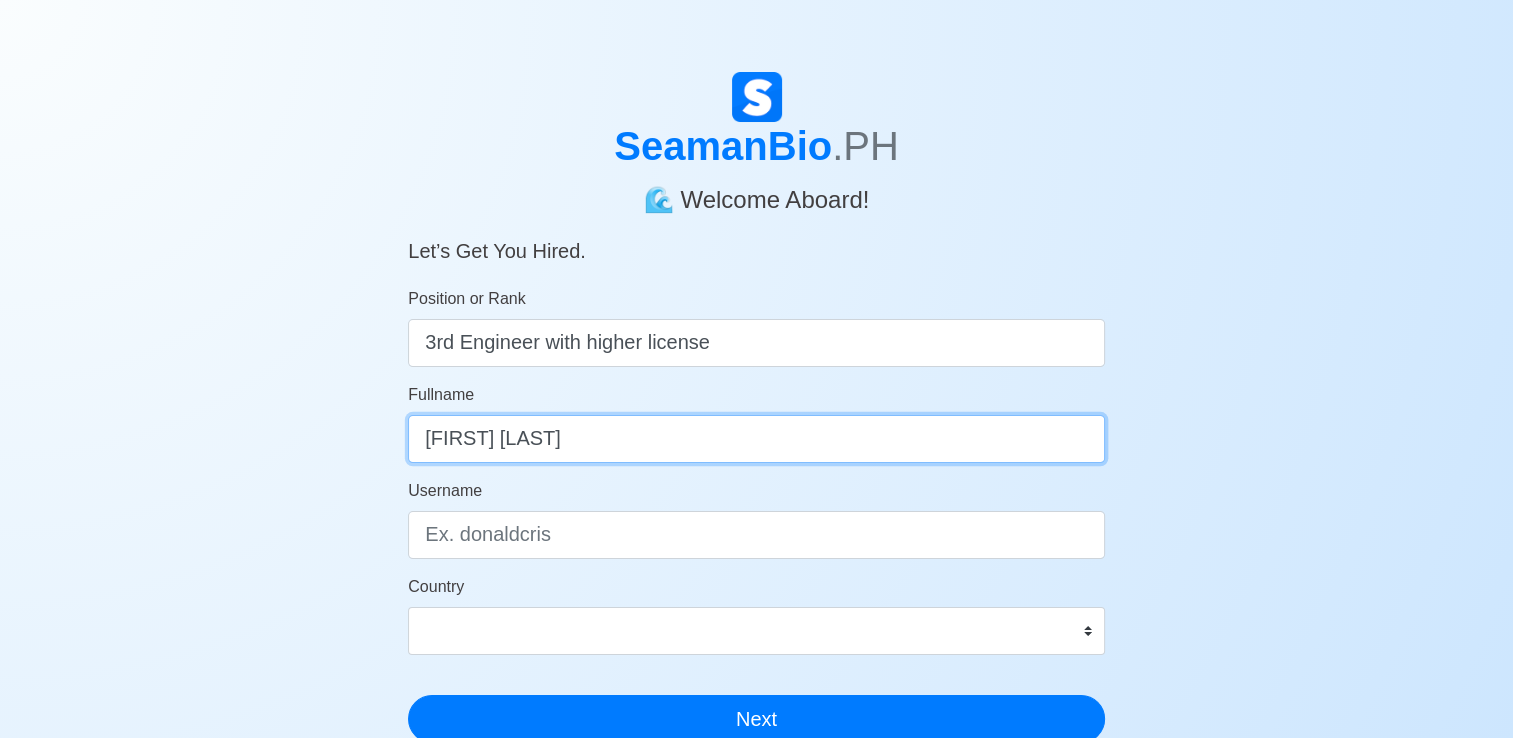 type on "[FIRST] [LAST]" 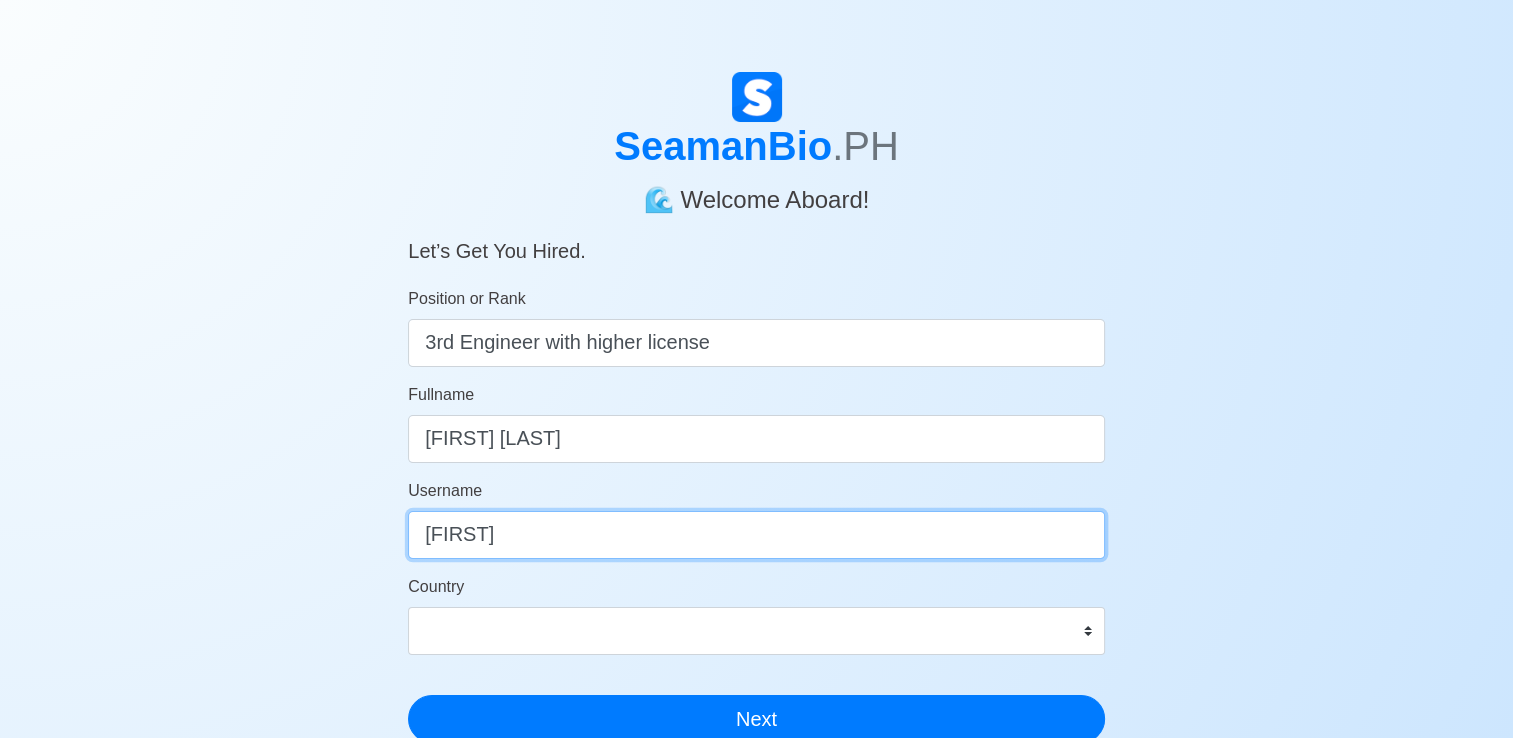type on "[FIRST]" 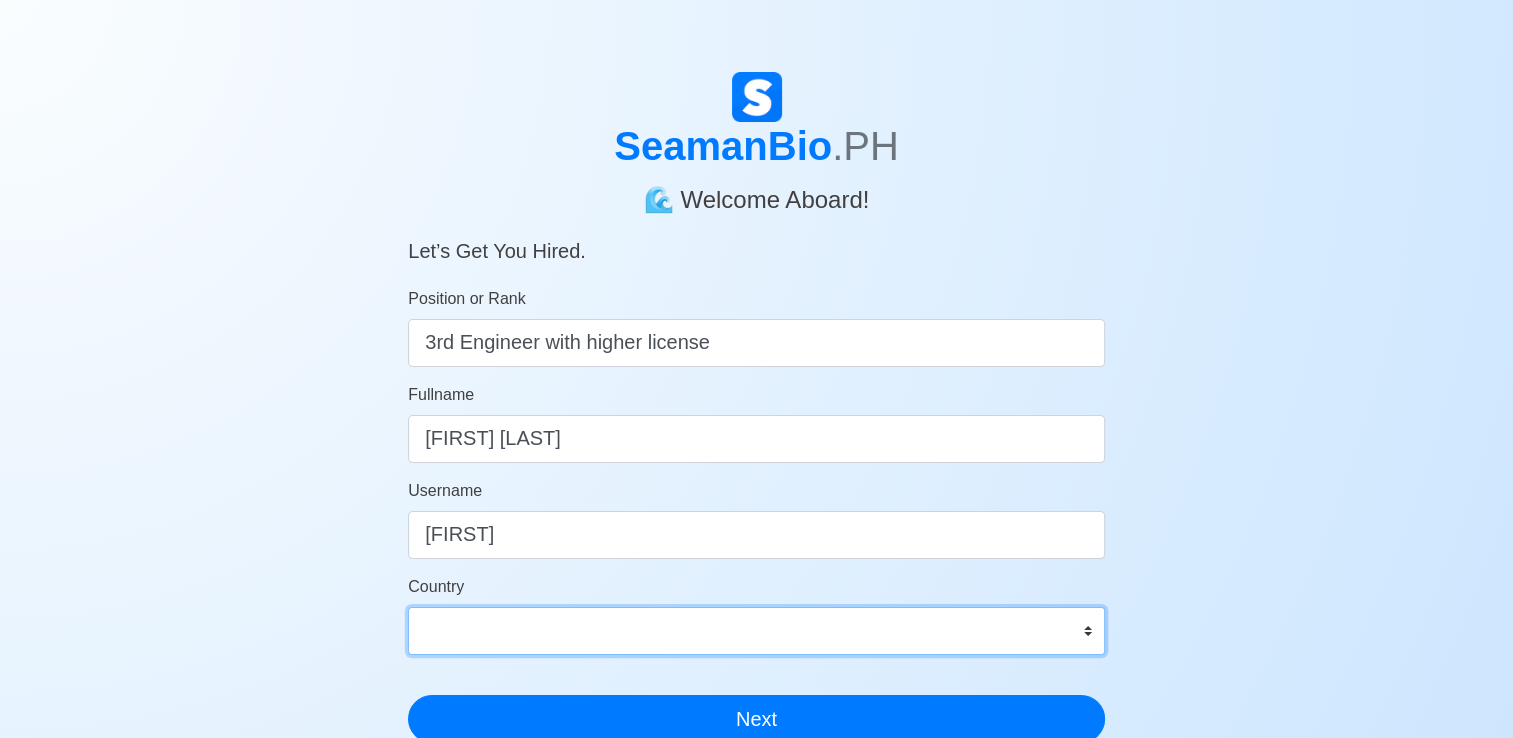 click on "Afghanistan Åland Islands Albania Algeria American Samoa Andorra Angola Anguilla Antarctica Antigua and Barbuda Argentina Armenia Aruba Australia Austria Azerbaijan Bahamas Bahrain Bangladesh Barbados Belarus Belgium Belize Benin Bermuda Bhutan Bolivia, Plurinational State of Bonaire, Sint Eustatius and Saba Bosnia and Herzegovina Botswana Bouvet Island Brazil British Indian Ocean Territory Brunei Darussalam Bulgaria Burkina Faso Burundi Cabo Verde Cambodia Cameroon Canada Cayman Islands Central African Republic Chad Chile China Christmas Island Cocos (Keeling) Islands Colombia Comoros Congo Congo, Democratic Republic of the Cook Islands Costa Rica Croatia Cuba Curaçao Cyprus Czechia Côte d'Ivoire Denmark Djibouti Dominica Dominican Republic Ecuador Egypt El Salvador Equatorial Guinea Eritrea Estonia Eswatini Ethiopia Falkland Islands (Malvinas) Faroe Islands Fiji Finland France French Guiana French Polynesia French Southern Territories Gabon Gambia Georgia Germany Ghana Gibraltar Greece Greenland Grenada" at bounding box center [756, 631] 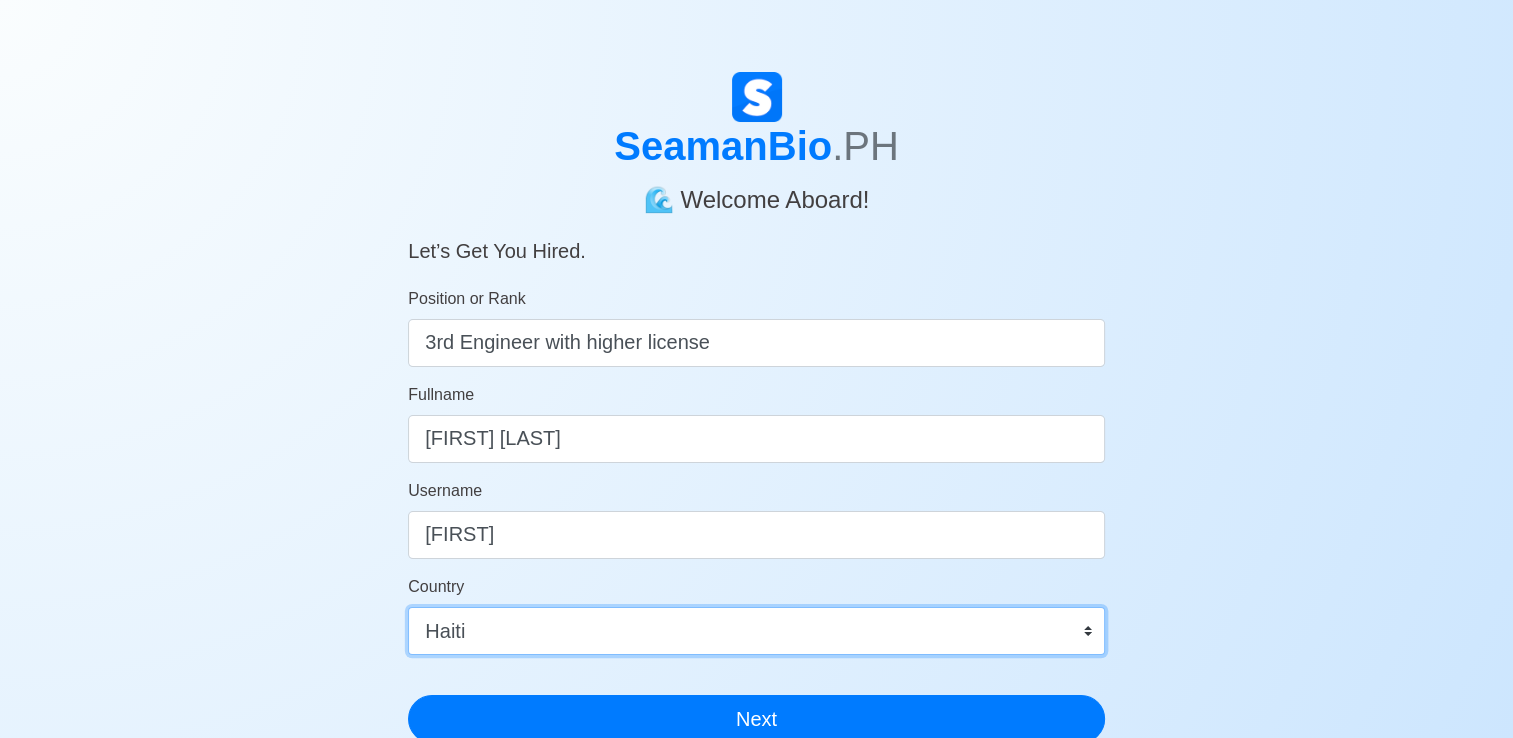 click on "Afghanistan Åland Islands Albania Algeria American Samoa Andorra Angola Anguilla Antarctica Antigua and Barbuda Argentina Armenia Aruba Australia Austria Azerbaijan Bahamas Bahrain Bangladesh Barbados Belarus Belgium Belize Benin Bermuda Bhutan Bolivia, Plurinational State of Bonaire, Sint Eustatius and Saba Bosnia and Herzegovina Botswana Bouvet Island Brazil British Indian Ocean Territory Brunei Darussalam Bulgaria Burkina Faso Burundi Cabo Verde Cambodia Cameroon Canada Cayman Islands Central African Republic Chad Chile China Christmas Island Cocos (Keeling) Islands Colombia Comoros Congo Congo, Democratic Republic of the Cook Islands Costa Rica Croatia Cuba Curaçao Cyprus Czechia Côte d'Ivoire Denmark Djibouti Dominica Dominican Republic Ecuador Egypt El Salvador Equatorial Guinea Eritrea Estonia Eswatini Ethiopia Falkland Islands (Malvinas) Faroe Islands Fiji Finland France French Guiana French Polynesia French Southern Territories Gabon Gambia Georgia Germany Ghana Gibraltar Greece Greenland Grenada" at bounding box center (756, 631) 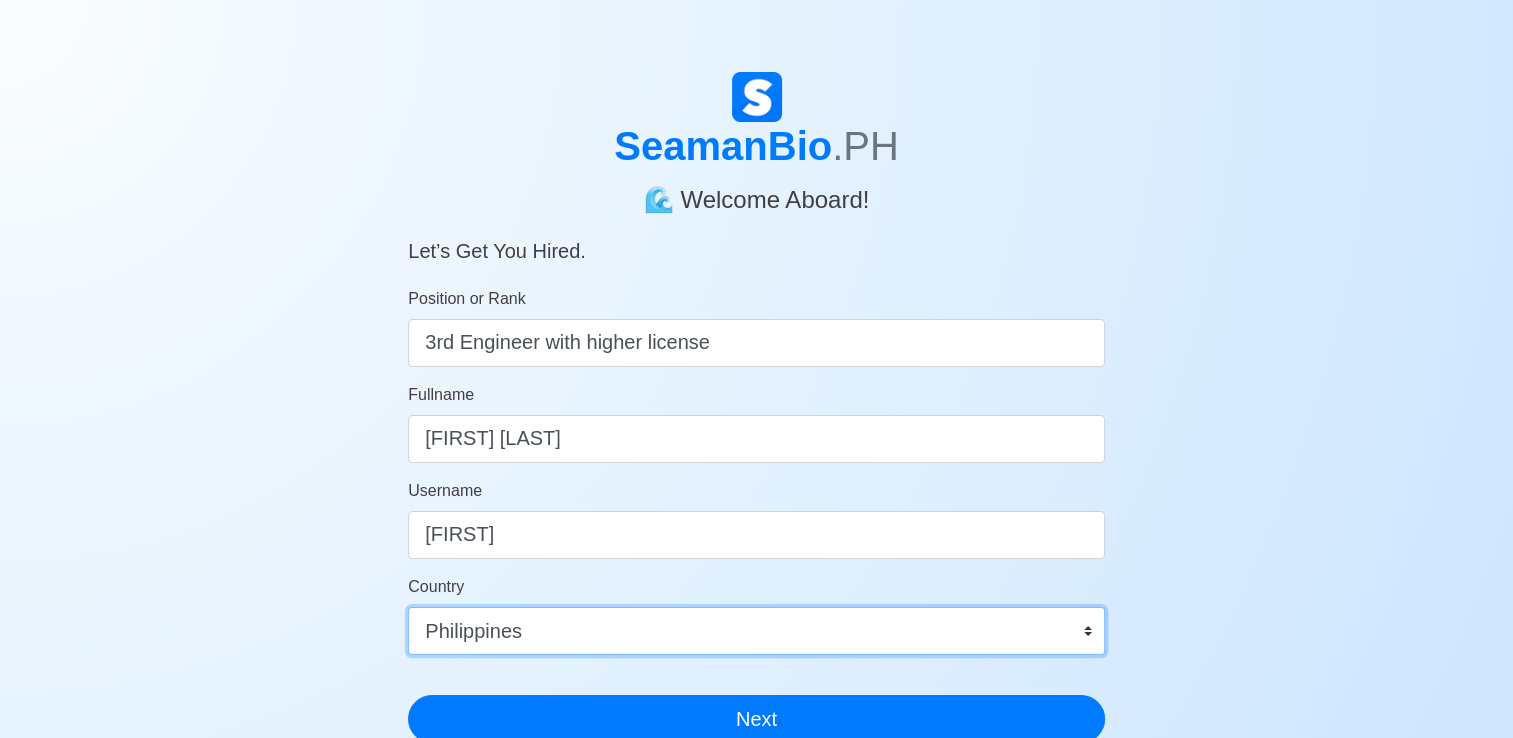 click on "Afghanistan Åland Islands Albania Algeria American Samoa Andorra Angola Anguilla Antarctica Antigua and Barbuda Argentina Armenia Aruba Australia Austria Azerbaijan Bahamas Bahrain Bangladesh Barbados Belarus Belgium Belize Benin Bermuda Bhutan Bolivia, Plurinational State of Bonaire, Sint Eustatius and Saba Bosnia and Herzegovina Botswana Bouvet Island Brazil British Indian Ocean Territory Brunei Darussalam Bulgaria Burkina Faso Burundi Cabo Verde Cambodia Cameroon Canada Cayman Islands Central African Republic Chad Chile China Christmas Island Cocos (Keeling) Islands Colombia Comoros Congo Congo, Democratic Republic of the Cook Islands Costa Rica Croatia Cuba Curaçao Cyprus Czechia Côte d'Ivoire Denmark Djibouti Dominica Dominican Republic Ecuador Egypt El Salvador Equatorial Guinea Eritrea Estonia Eswatini Ethiopia Falkland Islands (Malvinas) Faroe Islands Fiji Finland France French Guiana French Polynesia French Southern Territories Gabon Gambia Georgia Germany Ghana Gibraltar Greece Greenland Grenada" at bounding box center [756, 631] 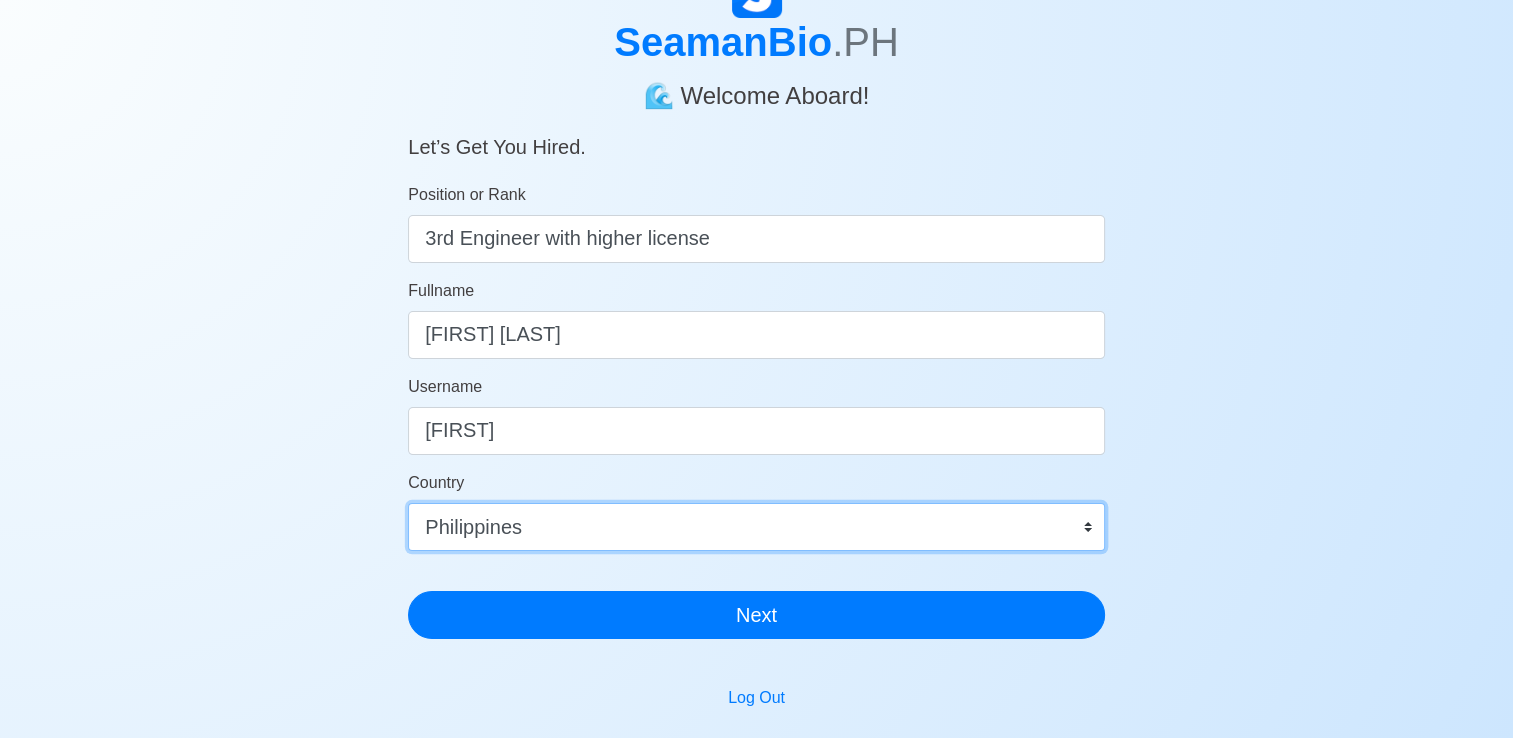 scroll, scrollTop: 200, scrollLeft: 0, axis: vertical 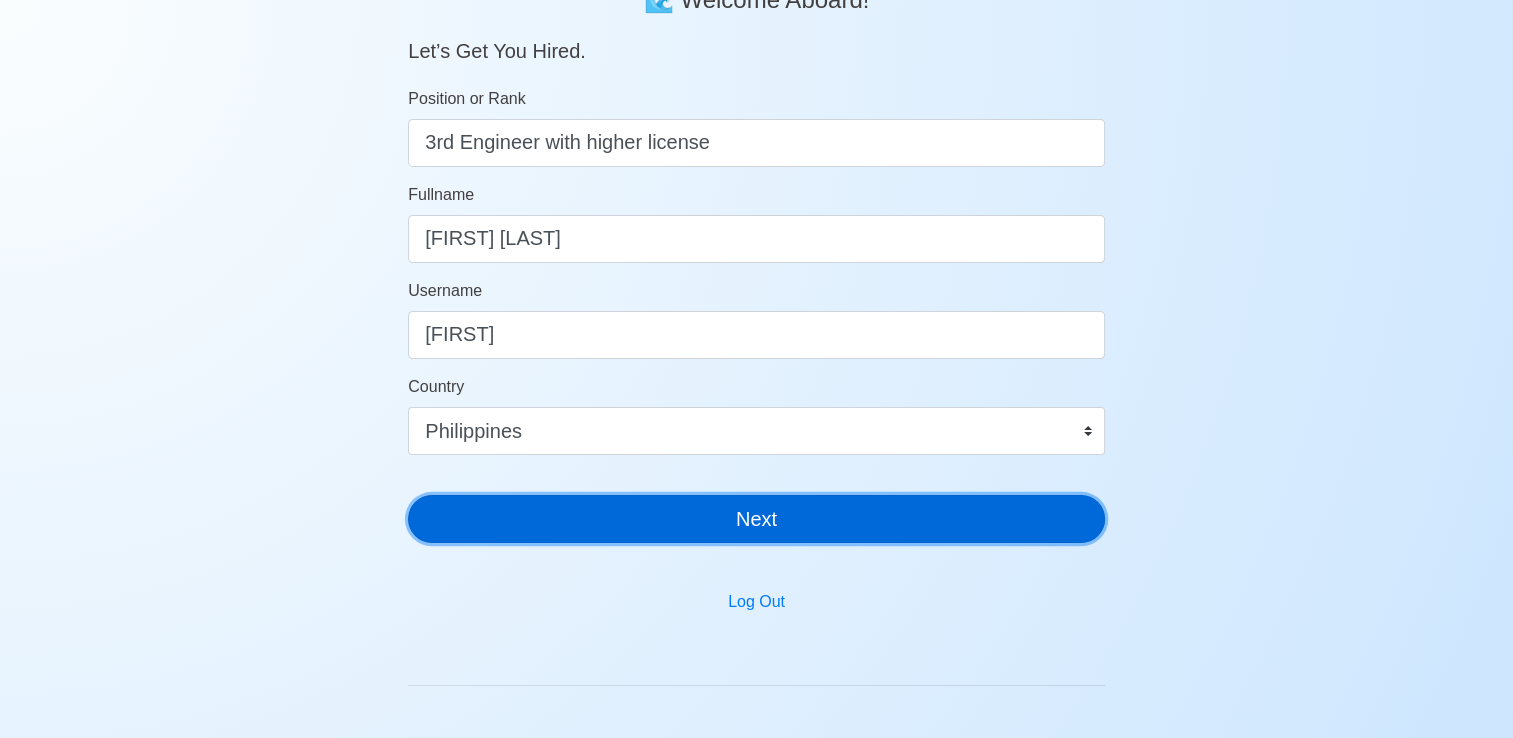 click on "Next" at bounding box center [756, 519] 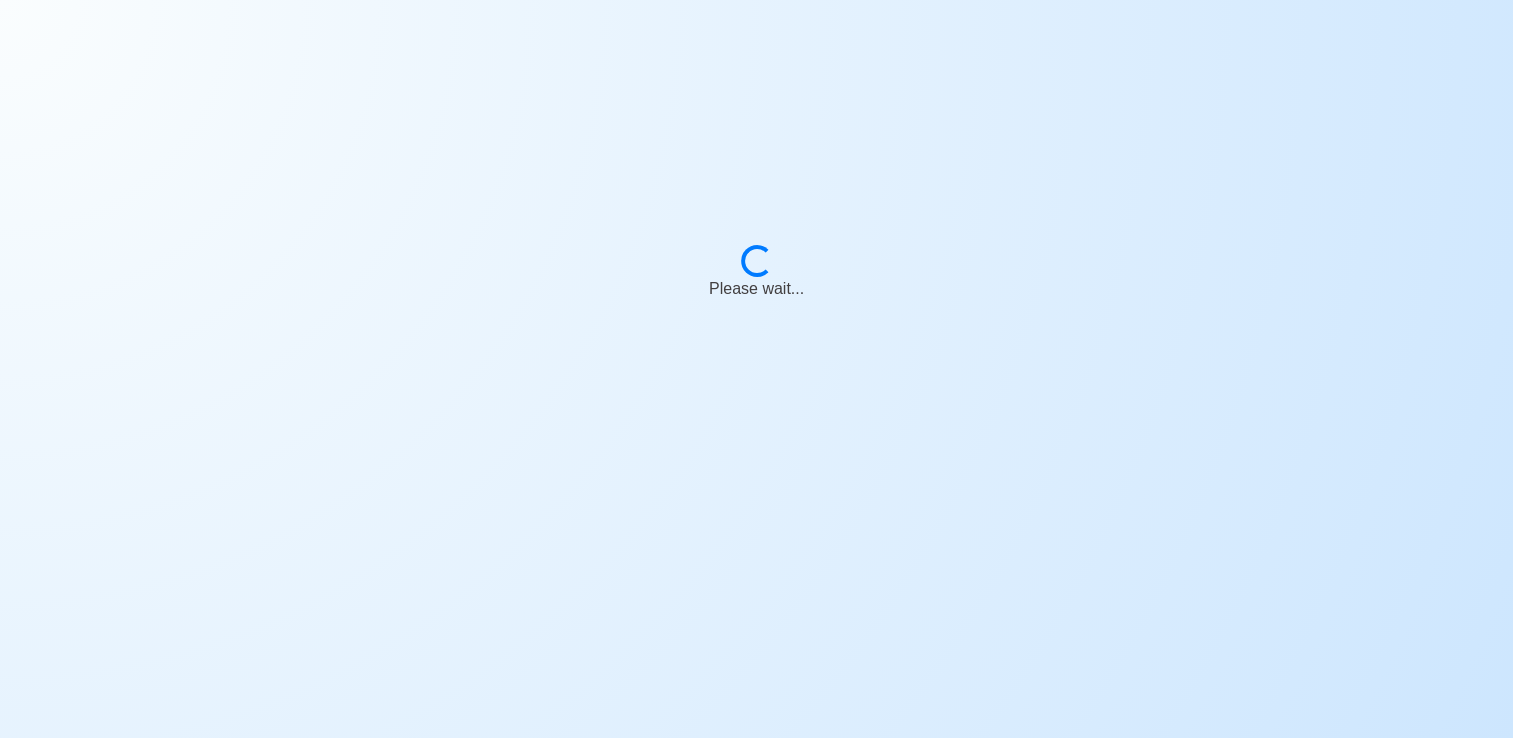 scroll, scrollTop: 24, scrollLeft: 0, axis: vertical 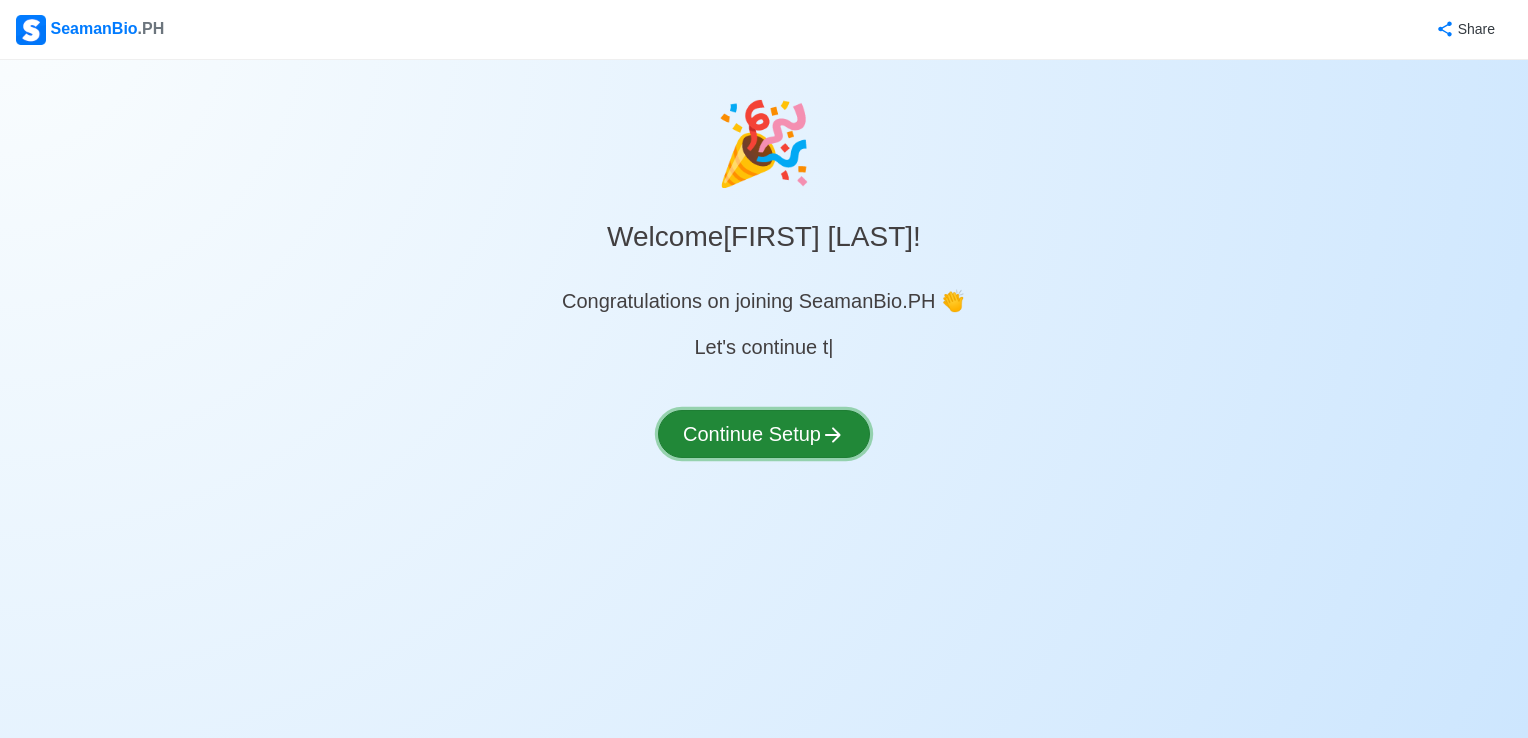 click on "Continue Setup" at bounding box center (764, 434) 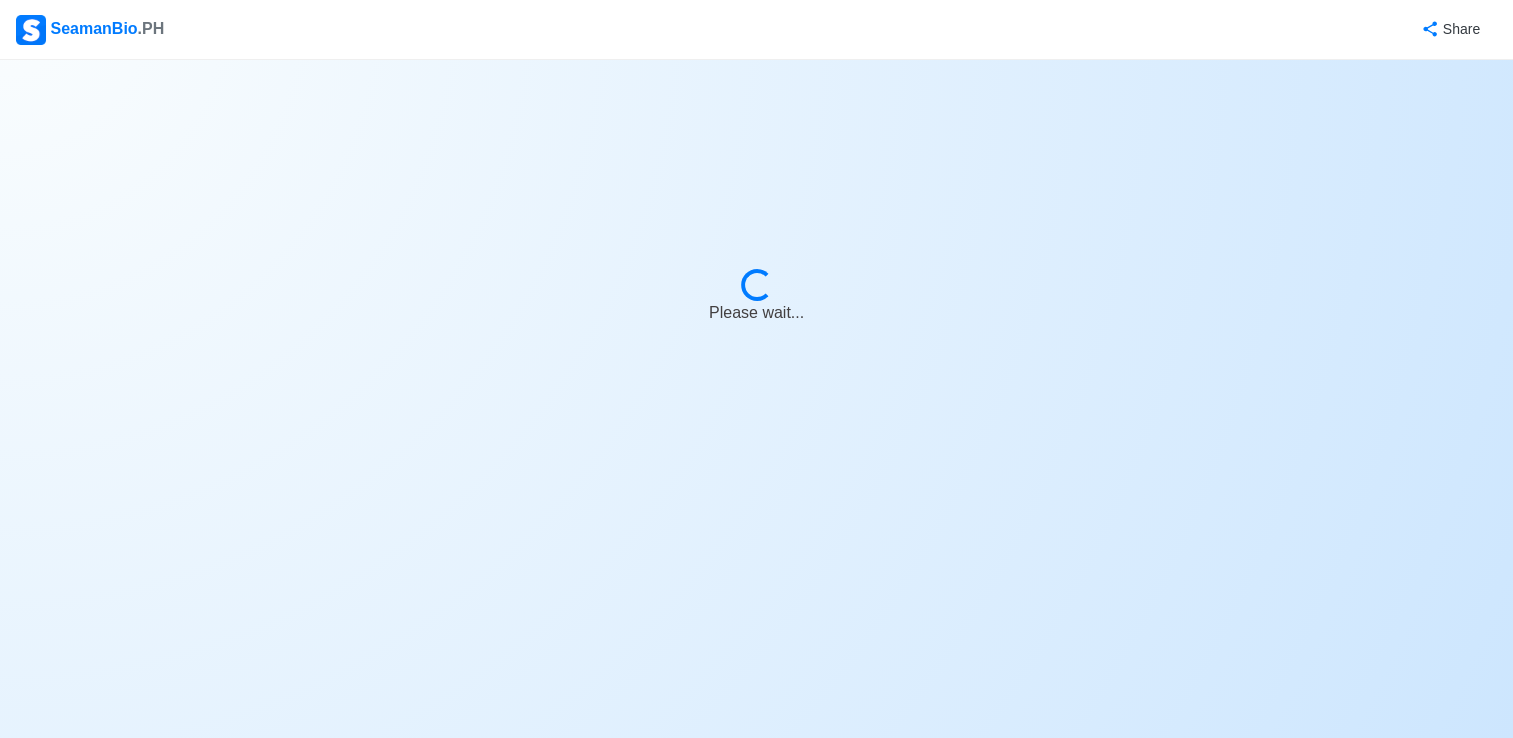 select on "Visible for Hiring" 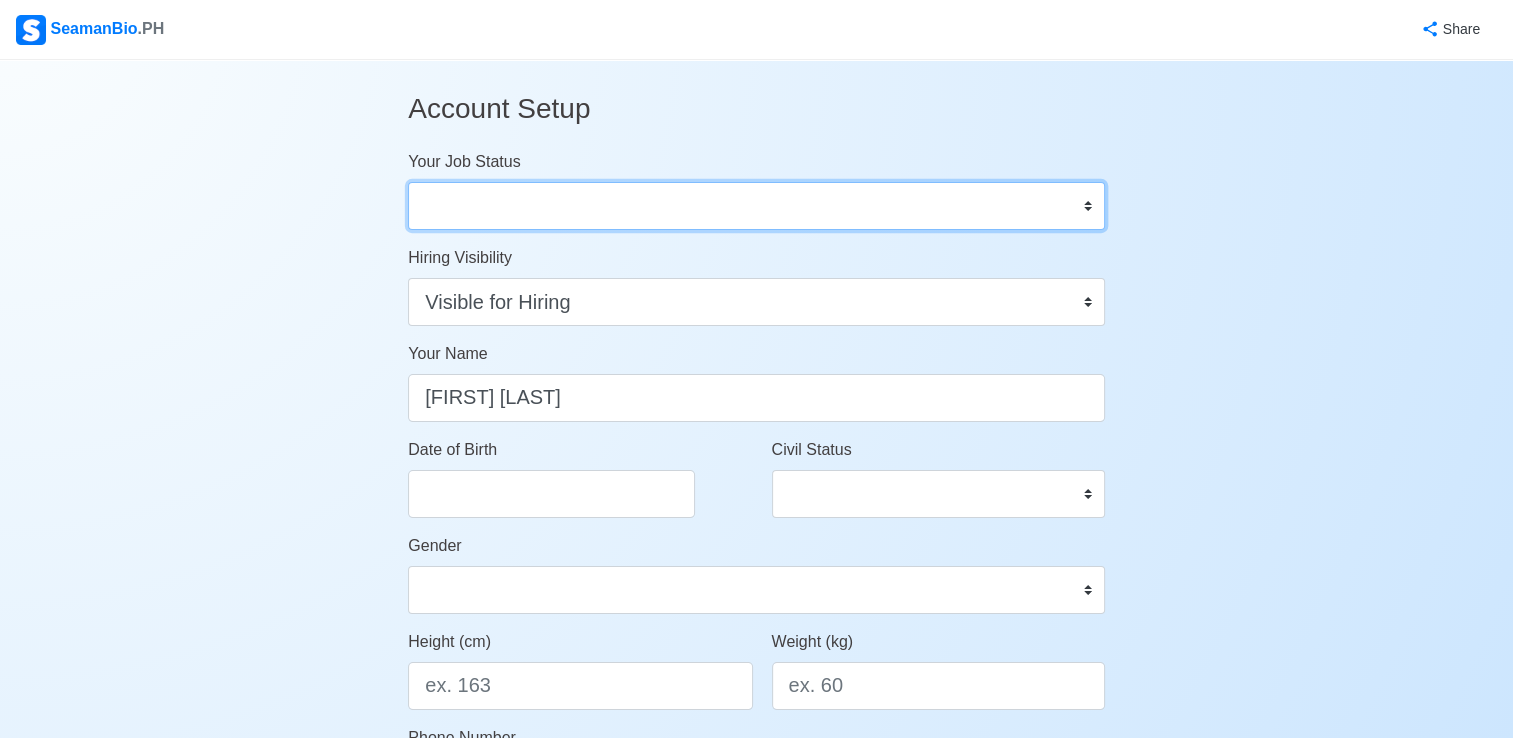 click on "Onboard Actively Looking for Job Not Looking for Job" at bounding box center [756, 206] 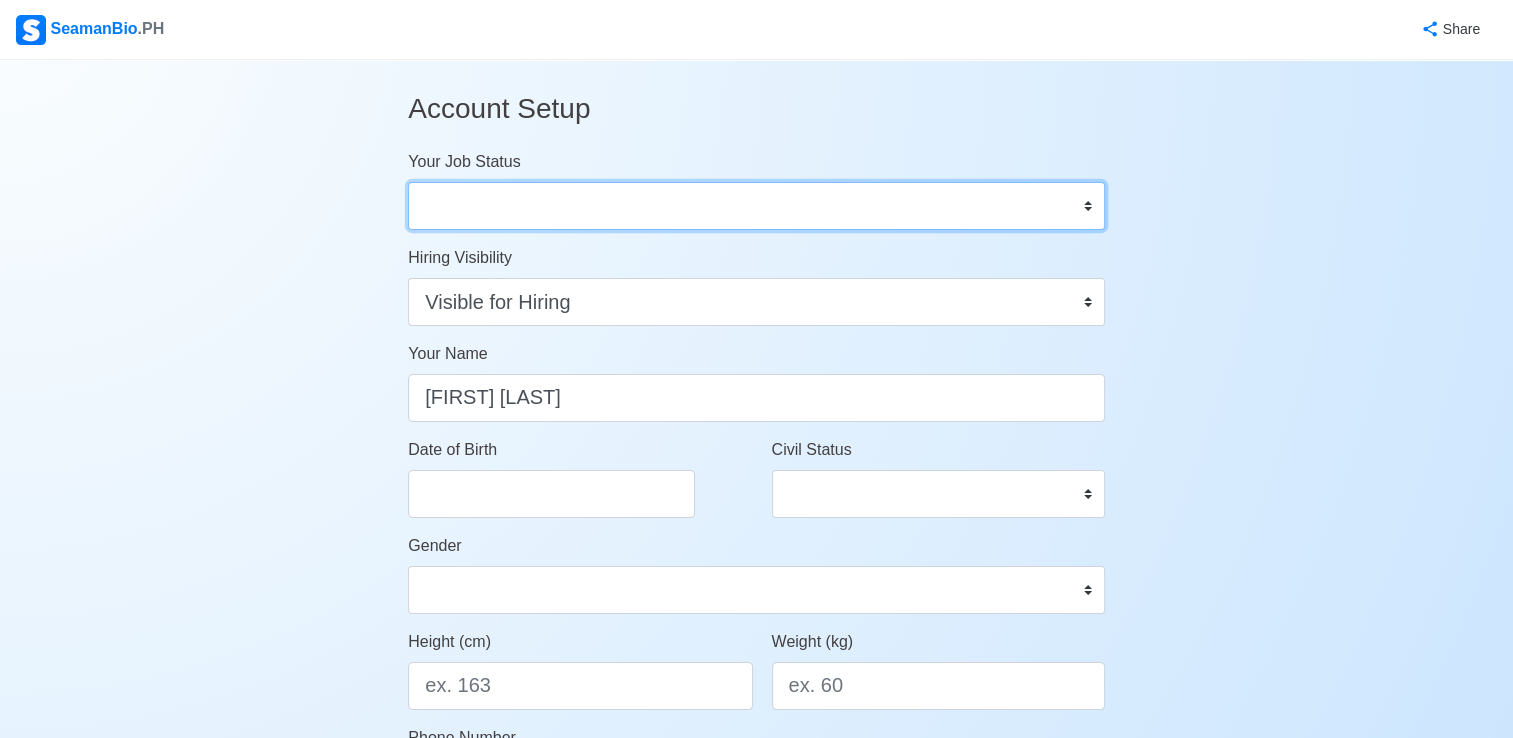 select on "Actively Looking for Job" 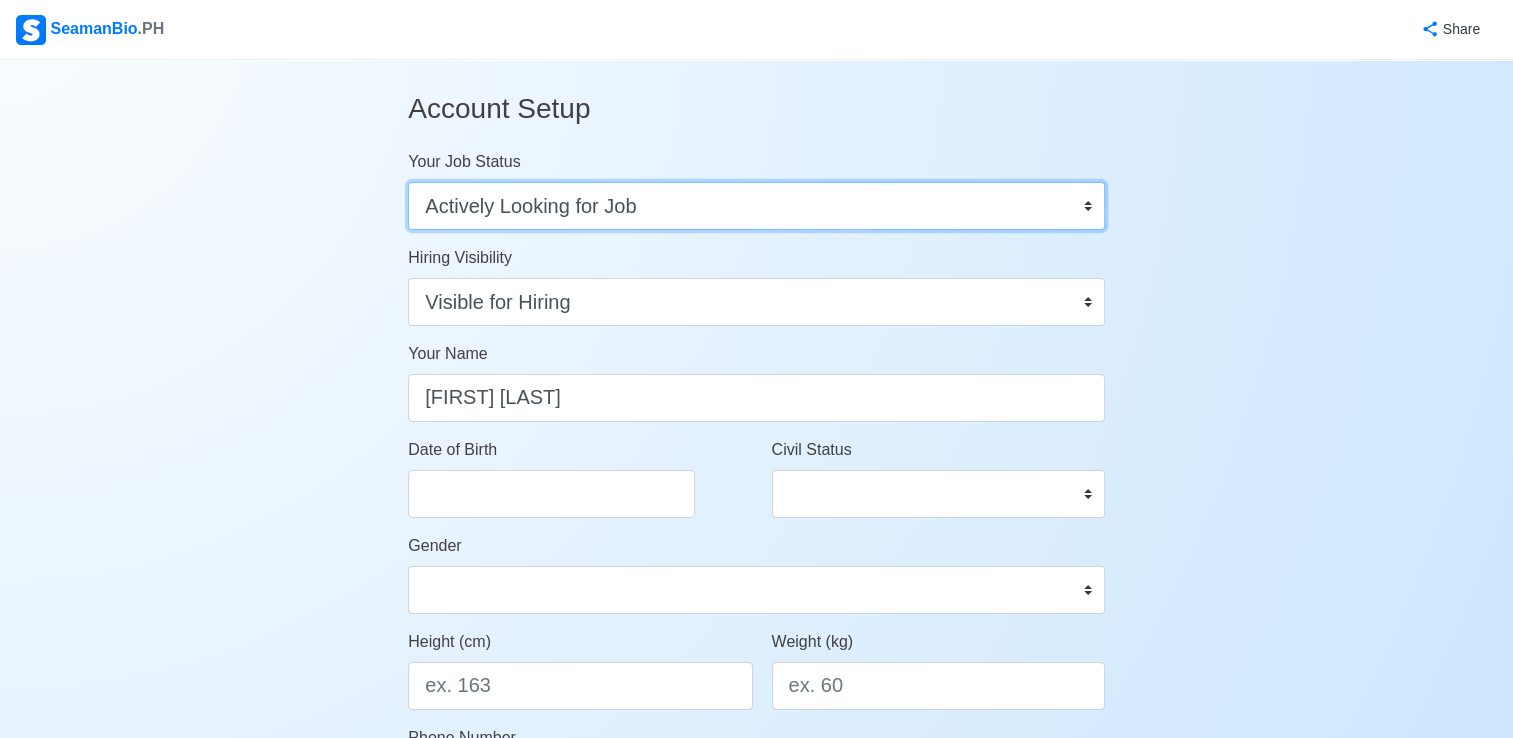 click on "Onboard Actively Looking for Job Not Looking for Job" at bounding box center [756, 206] 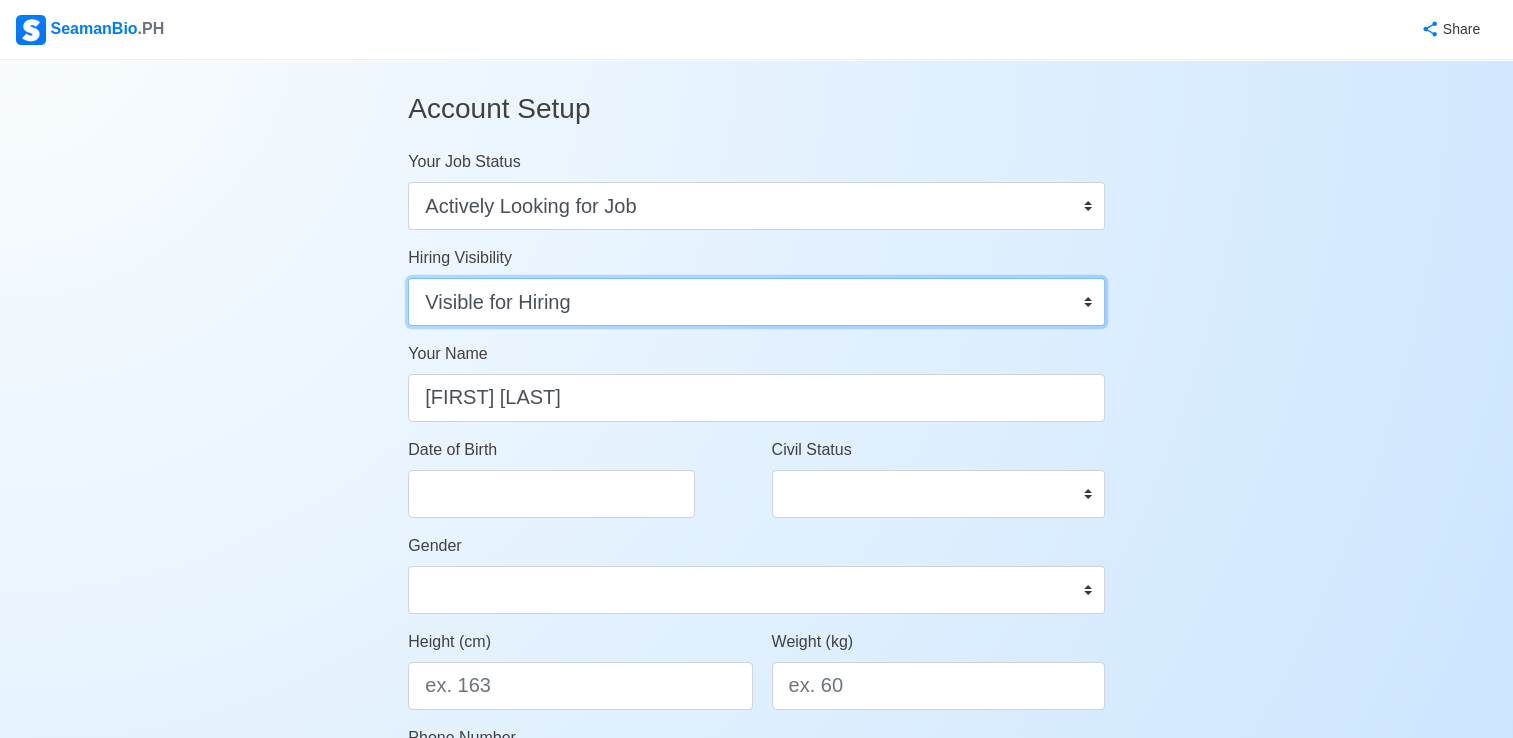 click on "Visible for Hiring Not Visible for Hiring" at bounding box center (756, 302) 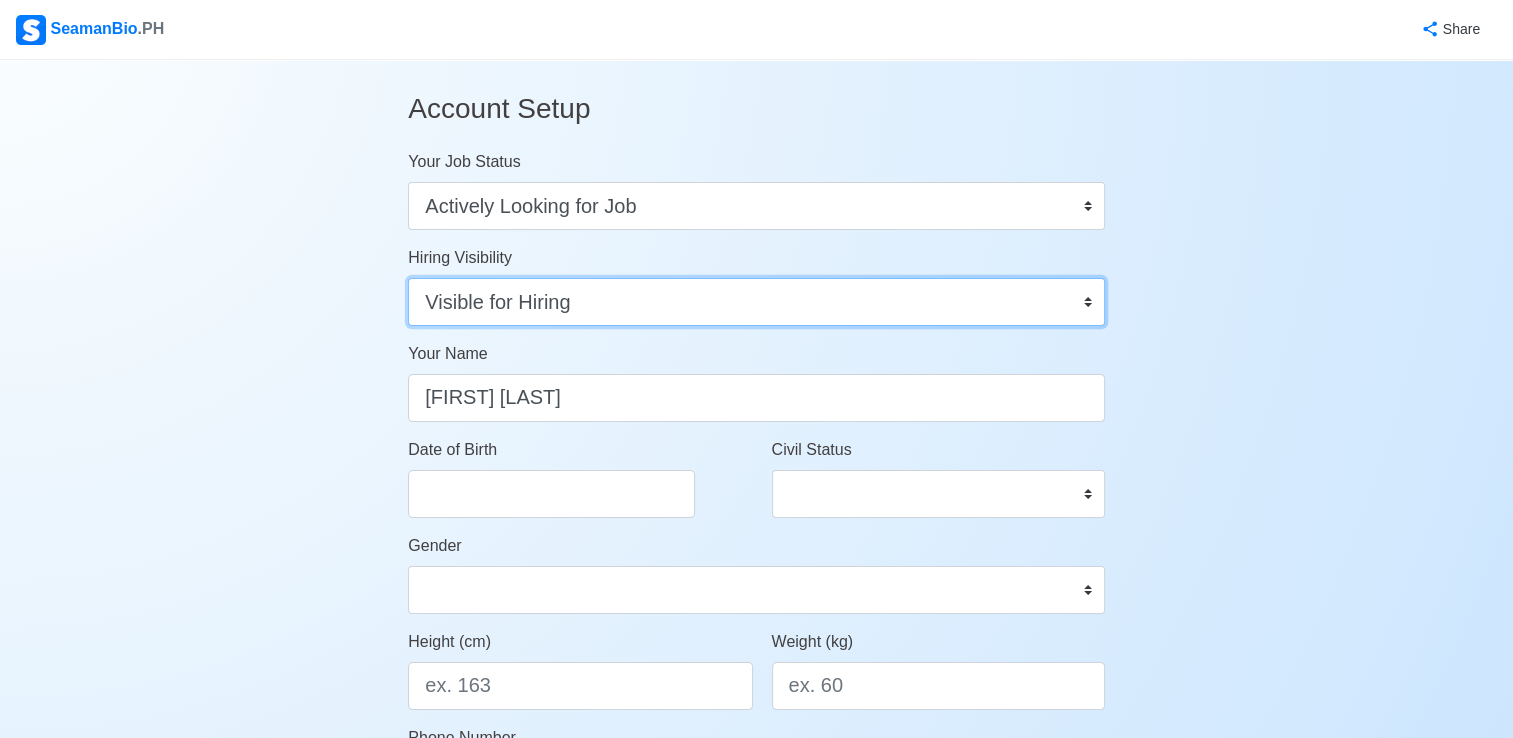 click on "Visible for Hiring Not Visible for Hiring" at bounding box center (756, 302) 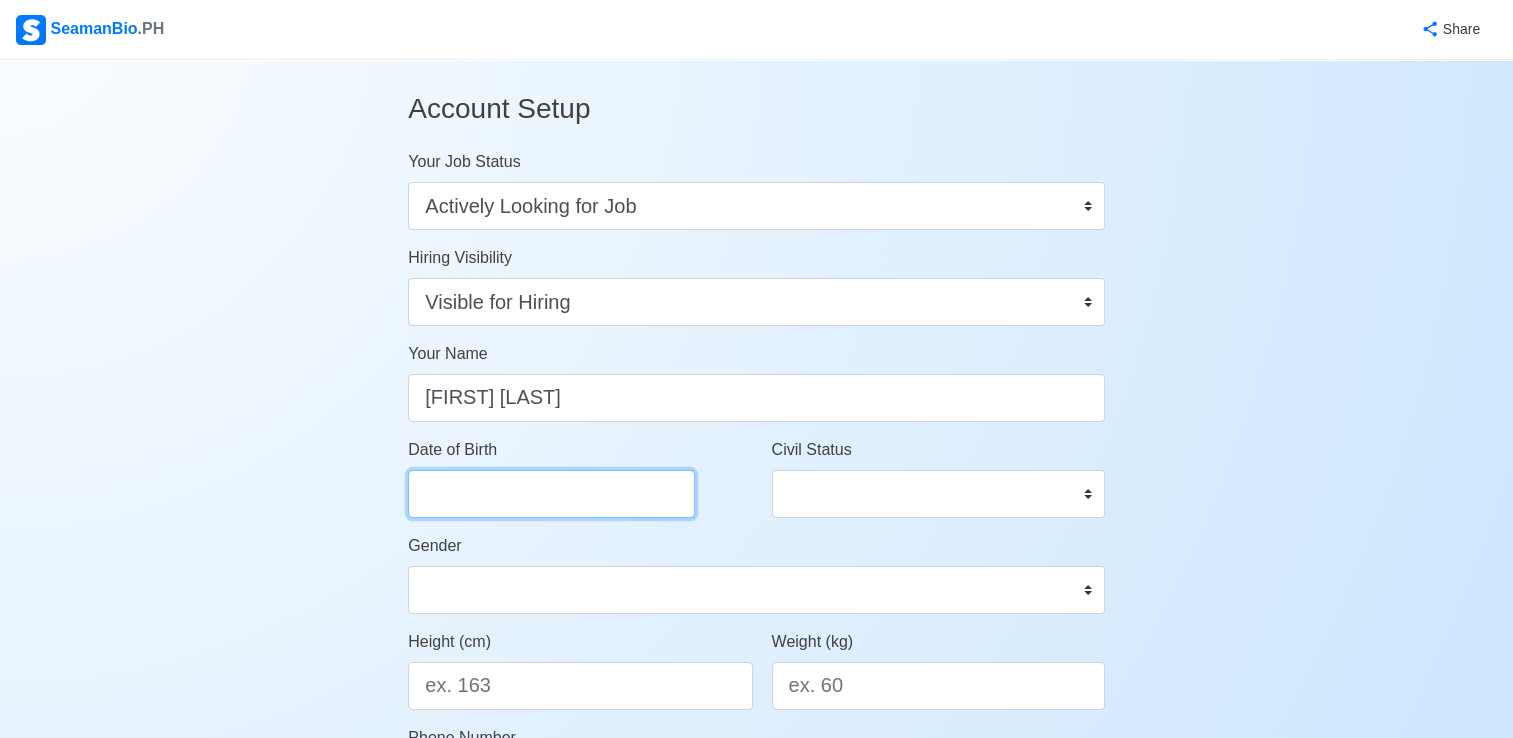 select on "****" 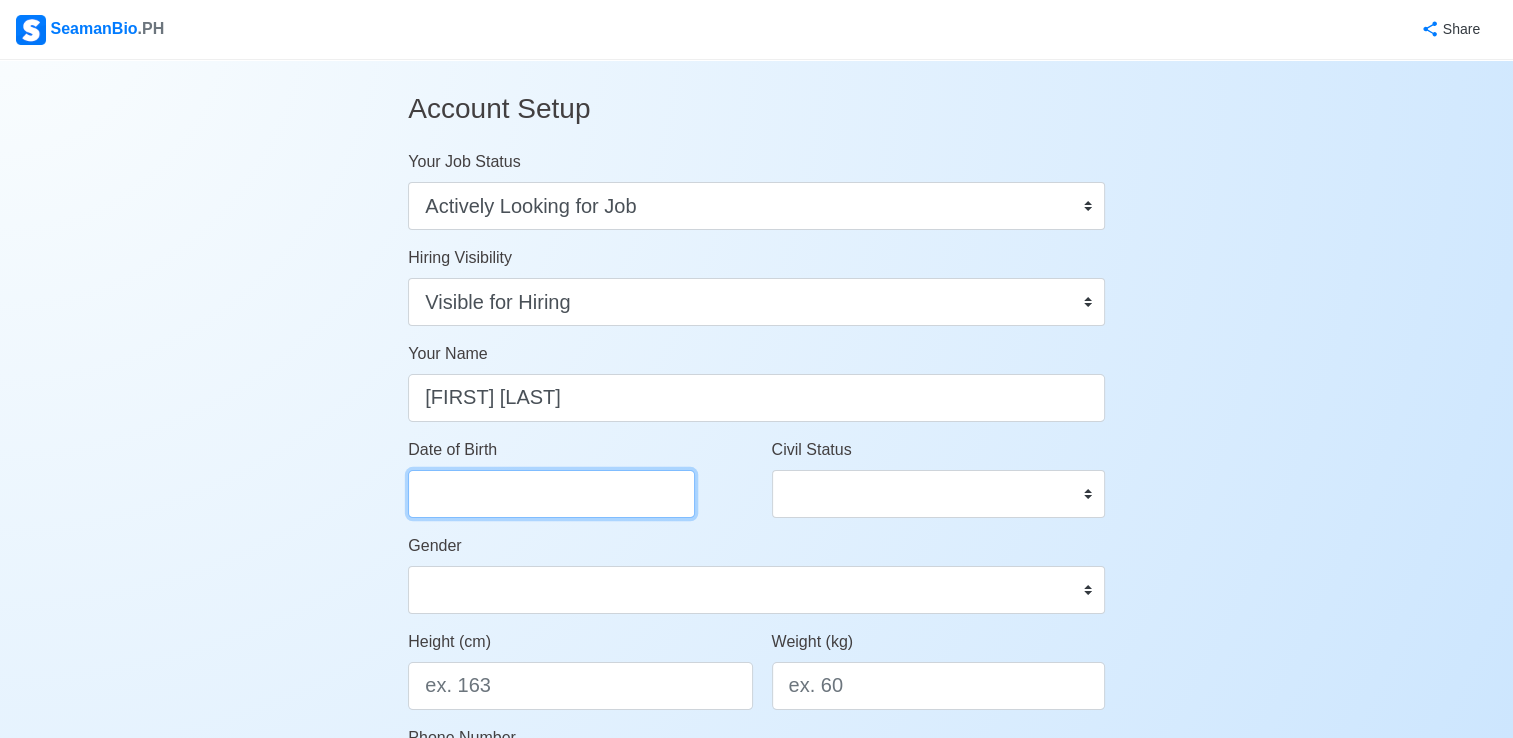 select on "******" 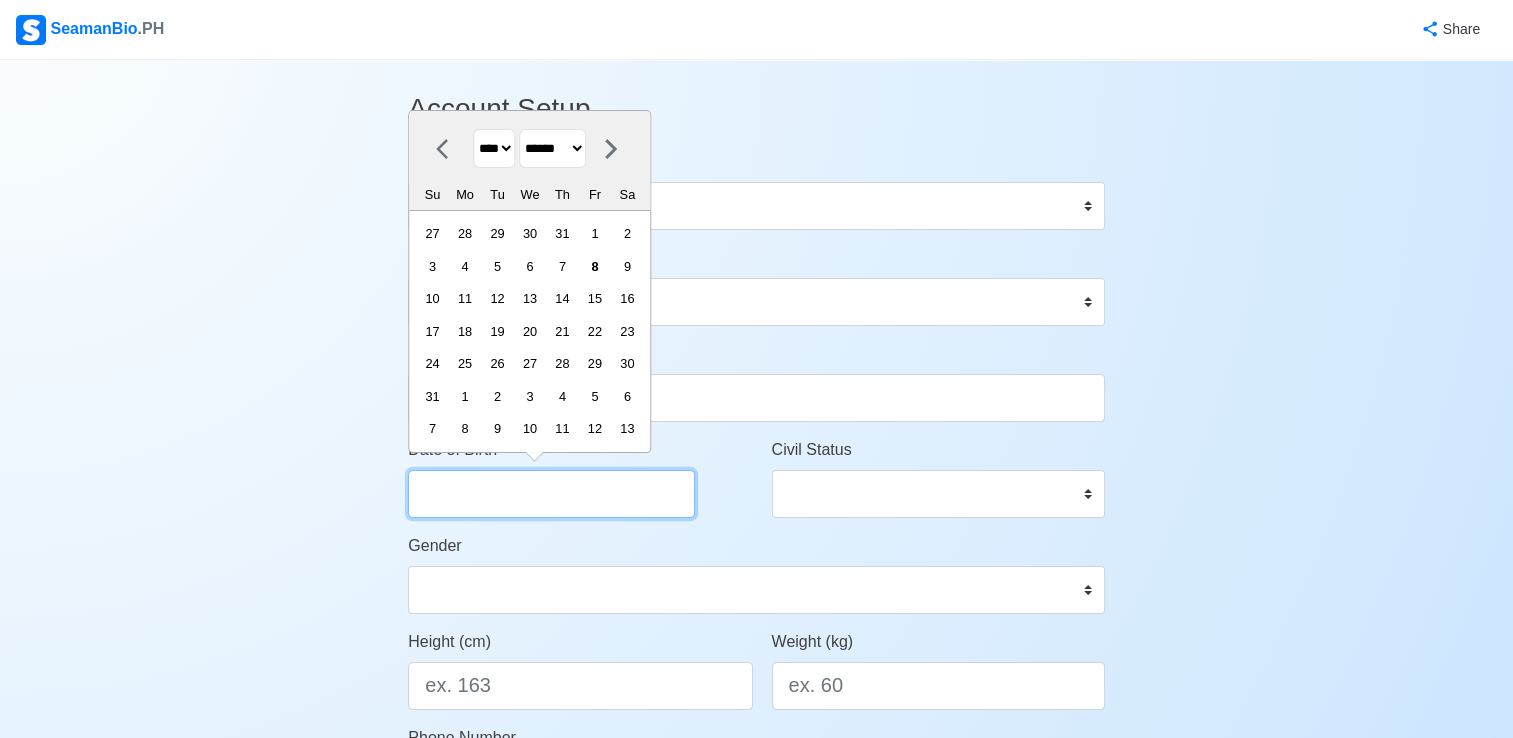 click on "Date of Birth" at bounding box center (551, 494) 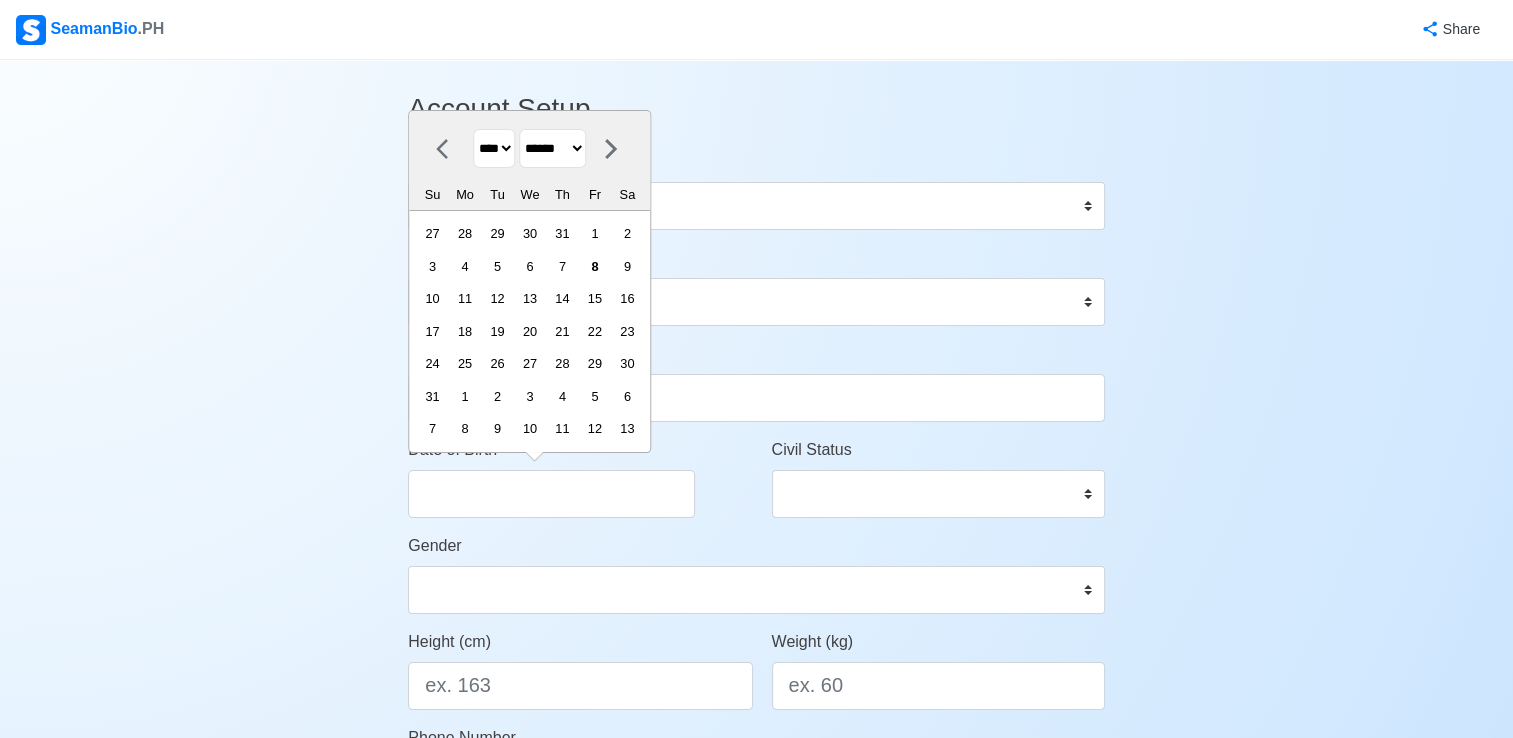 click on "**** **** **** **** **** **** **** **** **** **** **** **** **** **** **** **** **** **** **** **** **** **** **** **** **** **** **** **** **** **** **** **** **** **** **** **** **** **** **** **** **** **** **** **** **** **** **** **** **** **** **** **** **** **** **** **** **** **** **** **** **** **** **** **** **** **** **** **** **** **** **** **** **** **** **** **** **** **** **** **** **** **** **** **** **** **** **** **** **** **** **** **** **** **** **** **** **** **** **** **** **** **** **** **** **** ****" at bounding box center (494, 148) 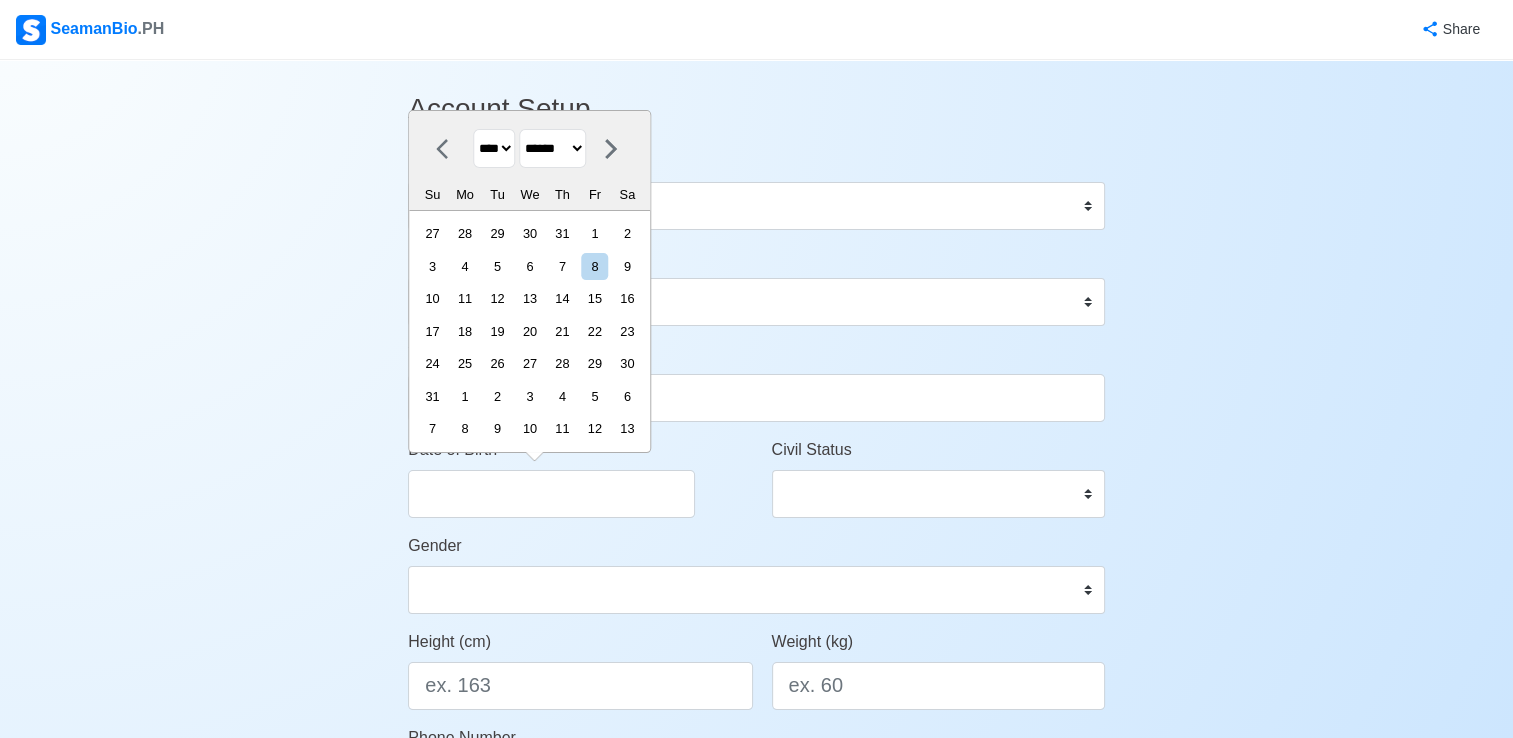 click on "******* ******** ***** ***** *** **** **** ****** ********* ******* ******** ********" at bounding box center [552, 148] 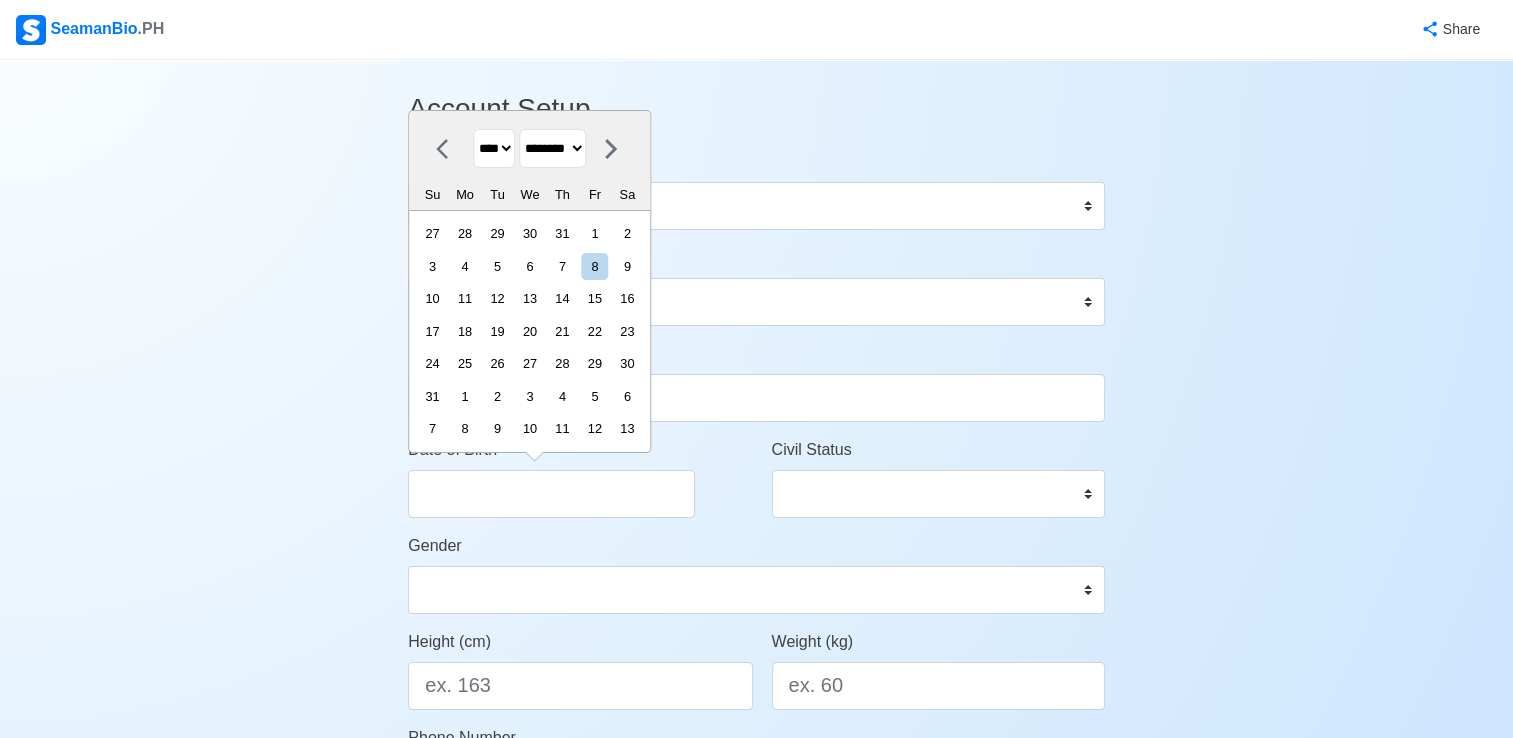 click on "******* ******** ***** ***** *** **** **** ****** ********* ******* ******** ********" at bounding box center [552, 148] 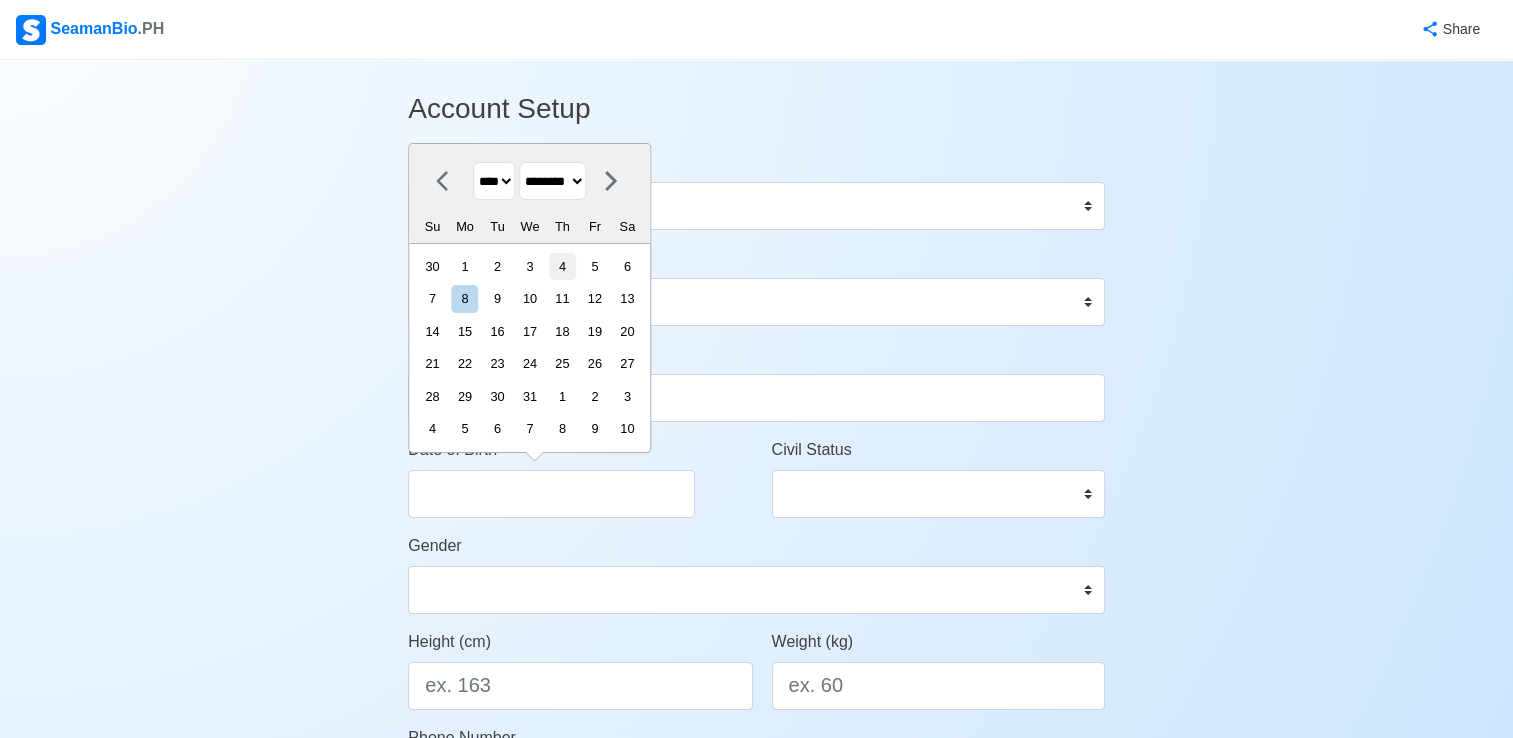 click on "4" at bounding box center [562, 266] 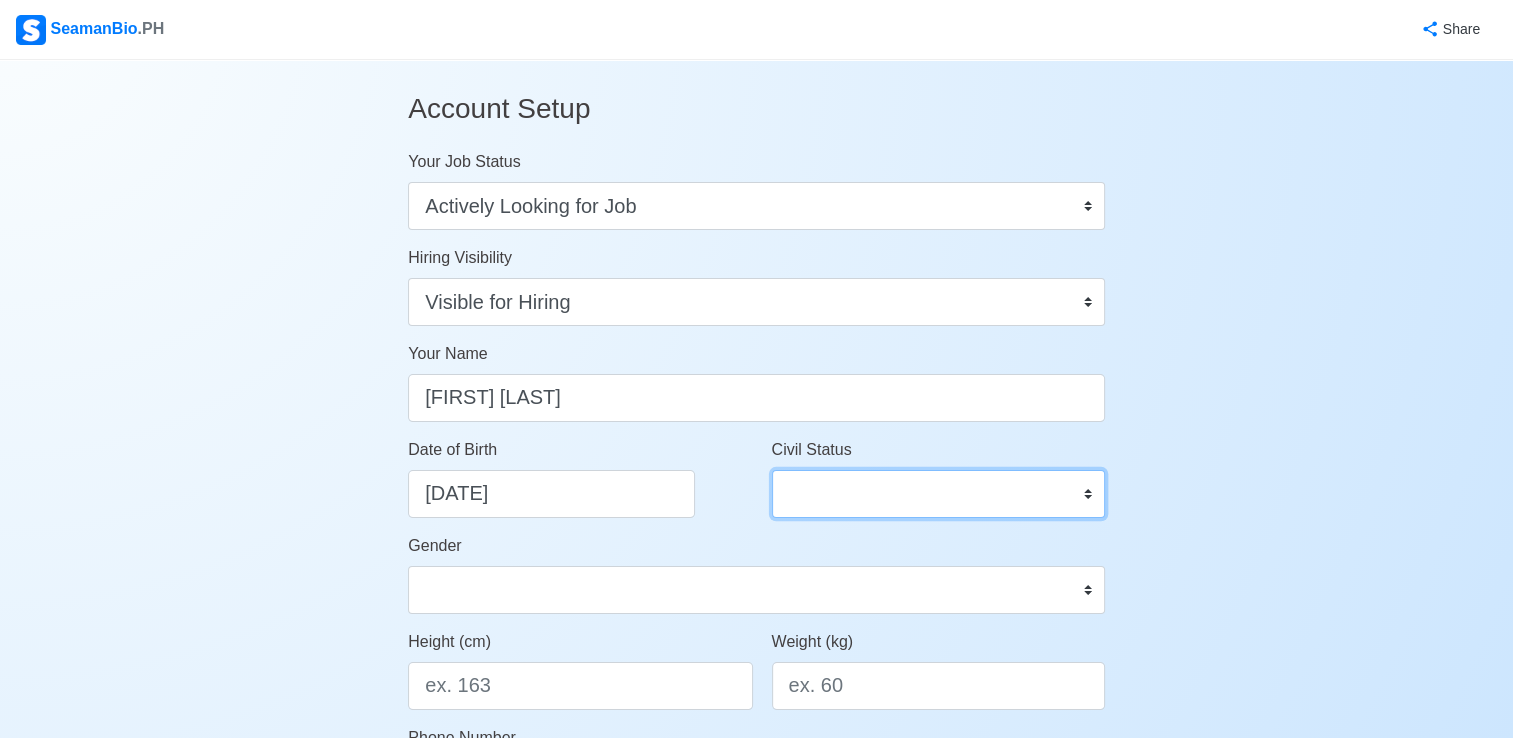 click on "Single Married Widowed Separated" at bounding box center (938, 494) 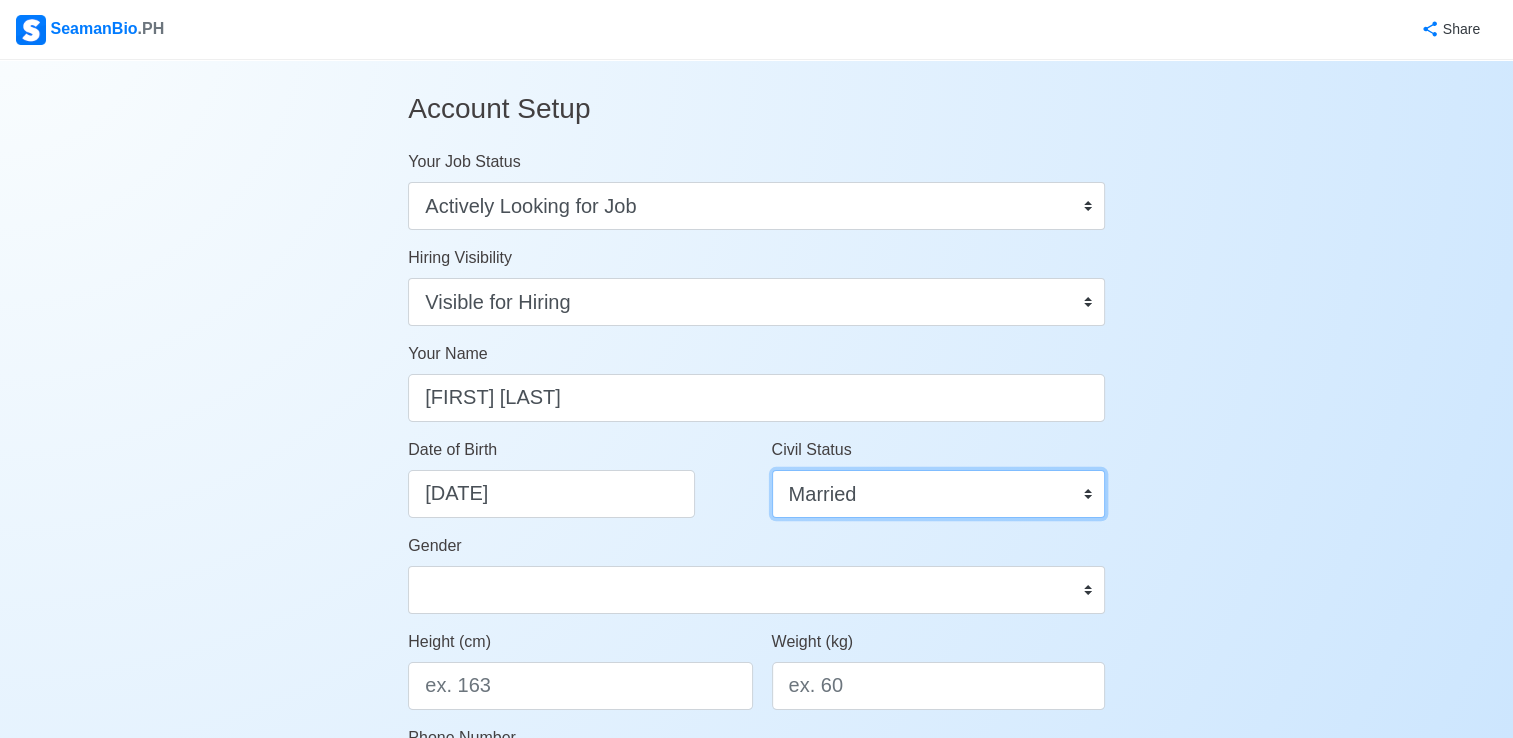 click on "Single Married Widowed Separated" at bounding box center [938, 494] 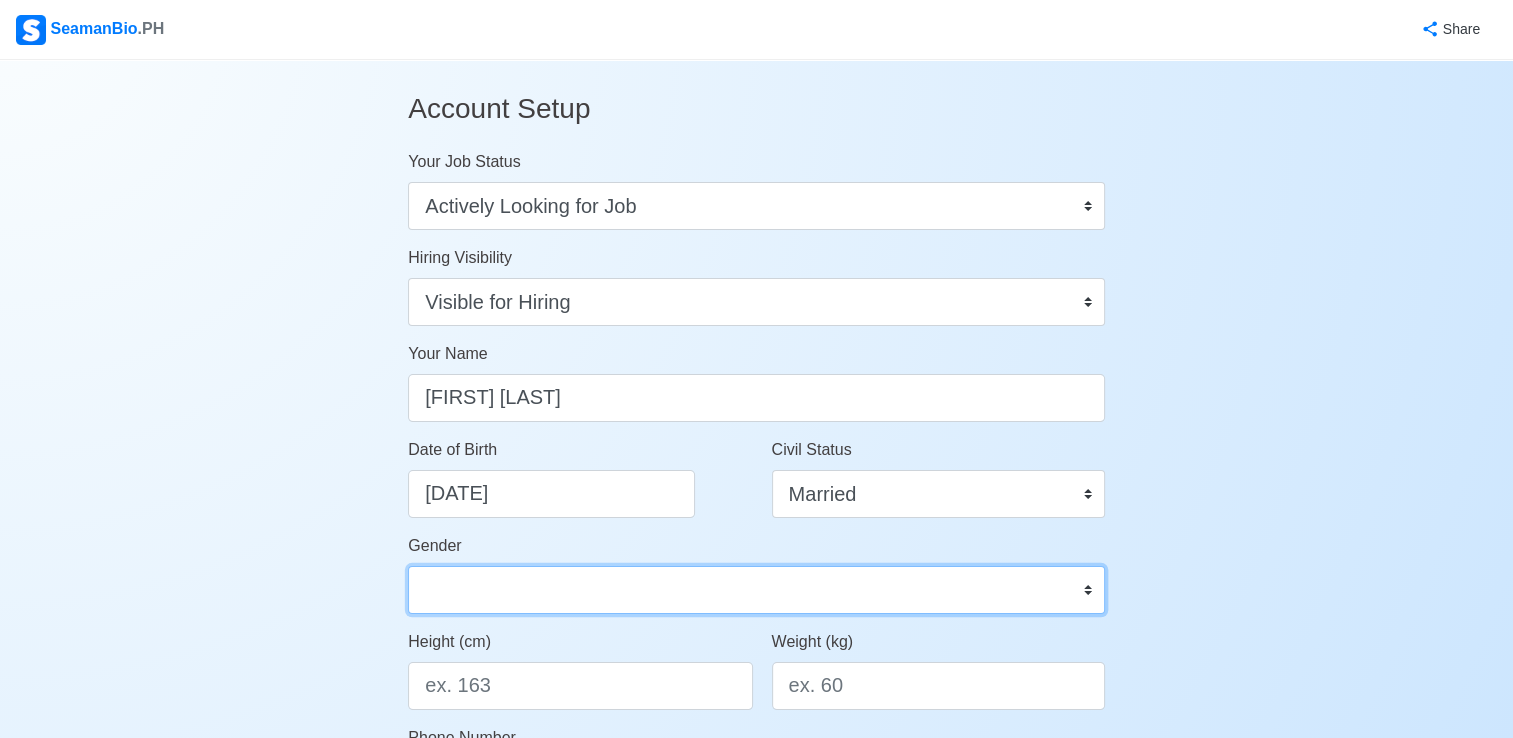 click on "Male Female" at bounding box center (756, 590) 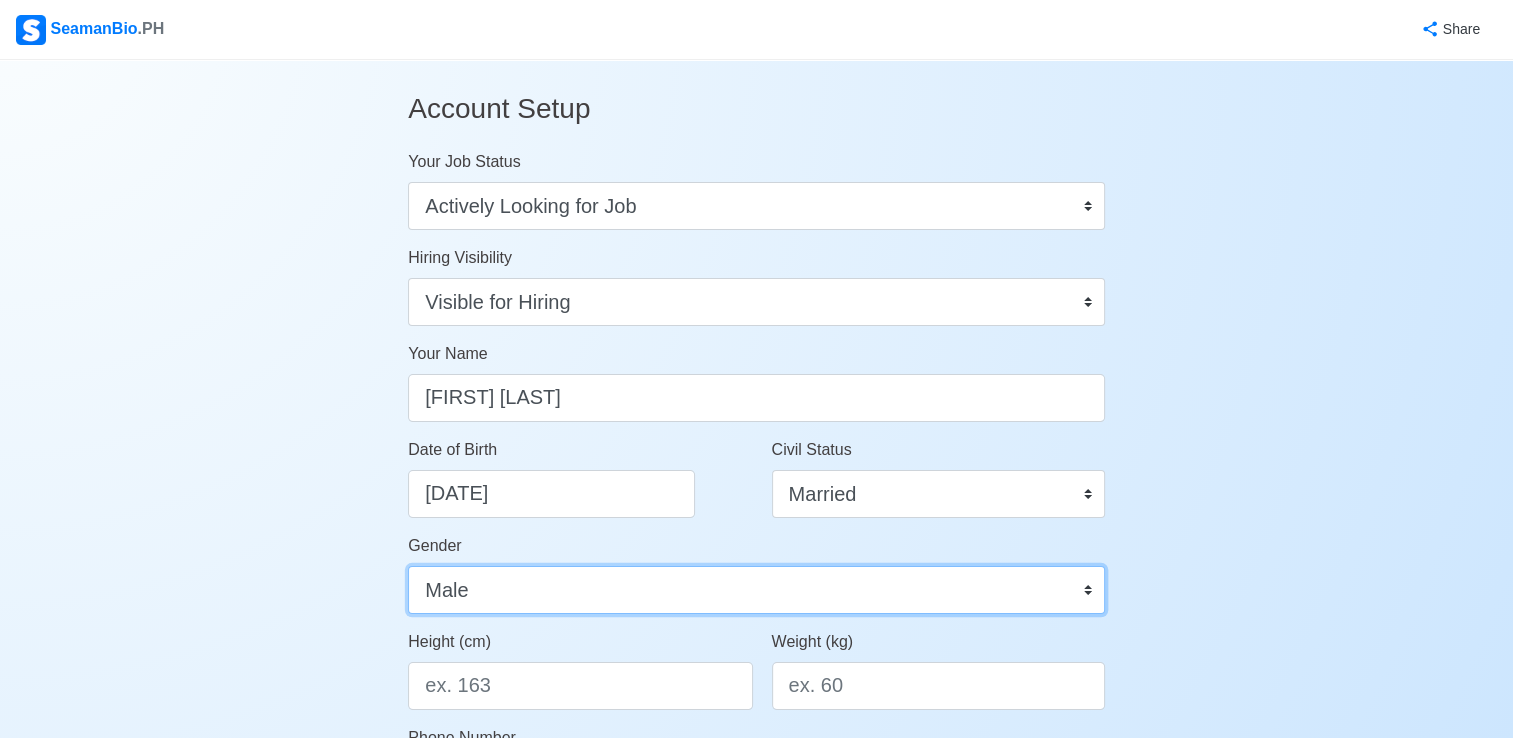 click on "Male Female" at bounding box center (756, 590) 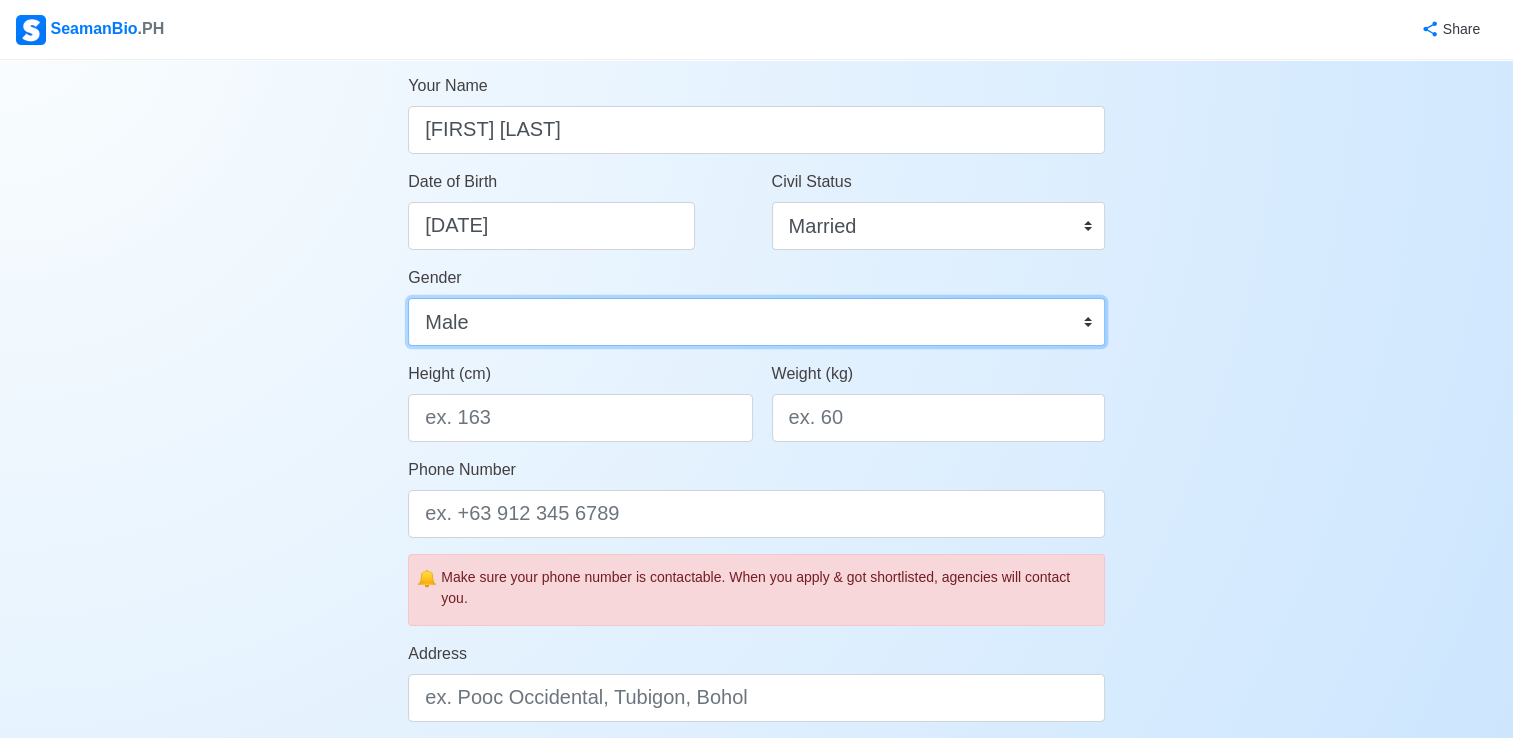 scroll, scrollTop: 300, scrollLeft: 0, axis: vertical 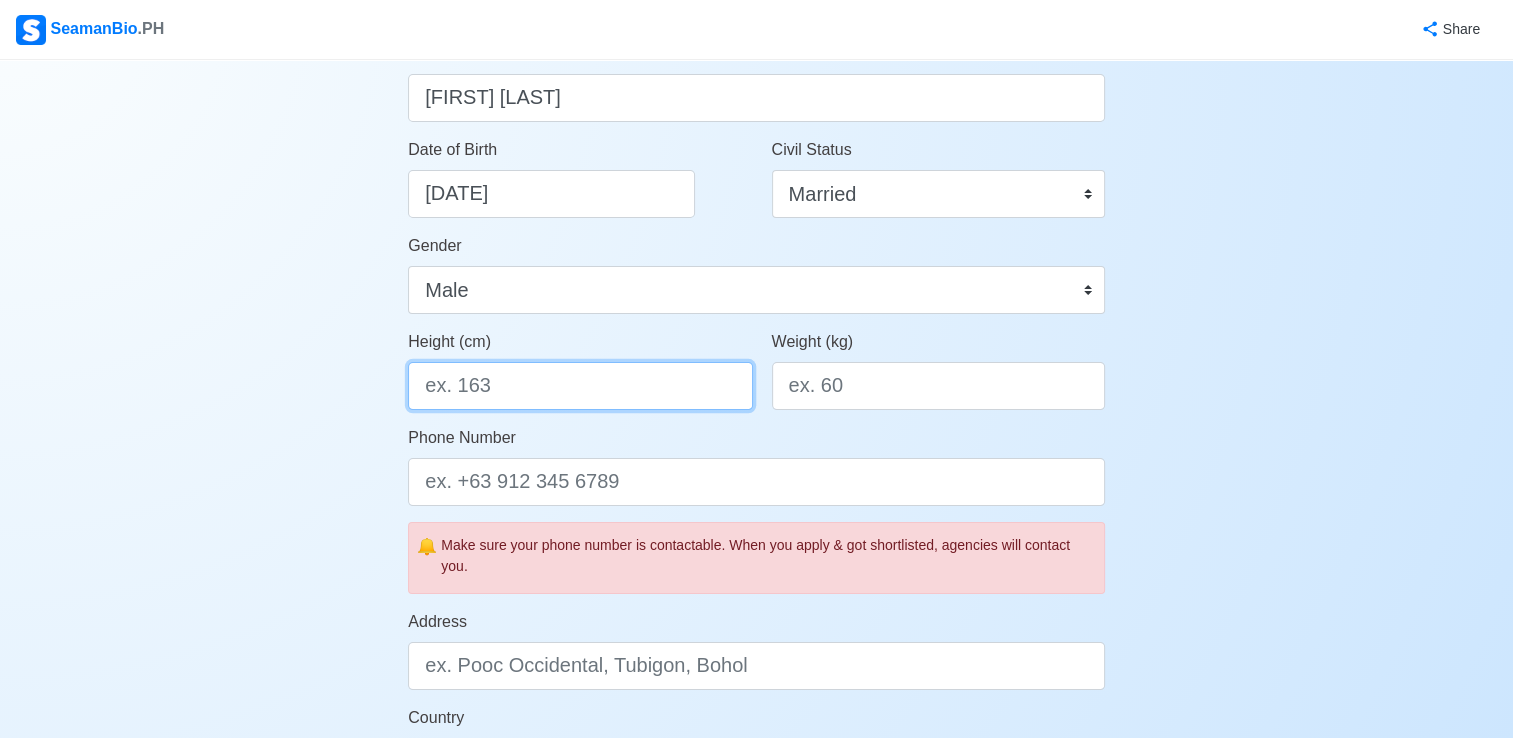 click on "Height (cm)" at bounding box center [580, 386] 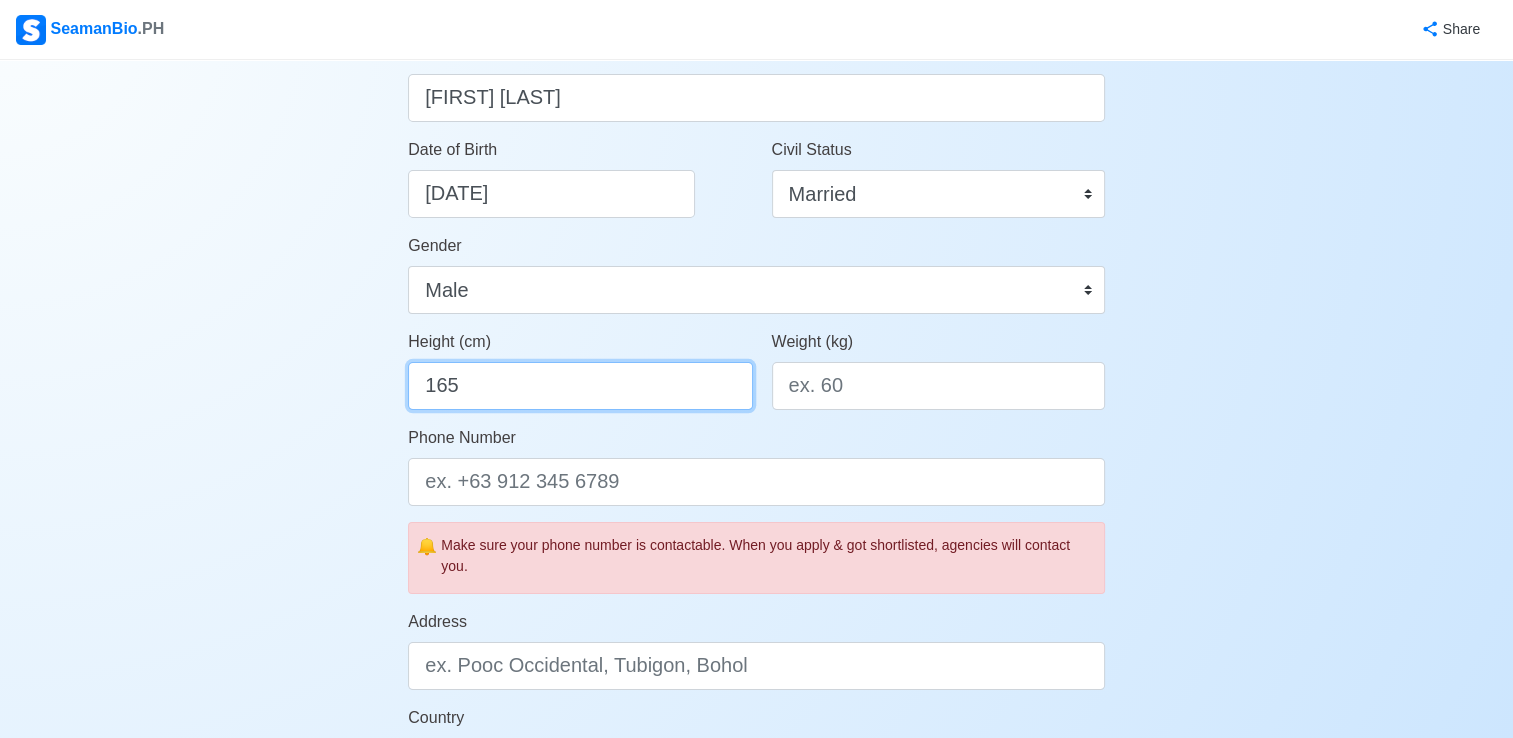 type on "165" 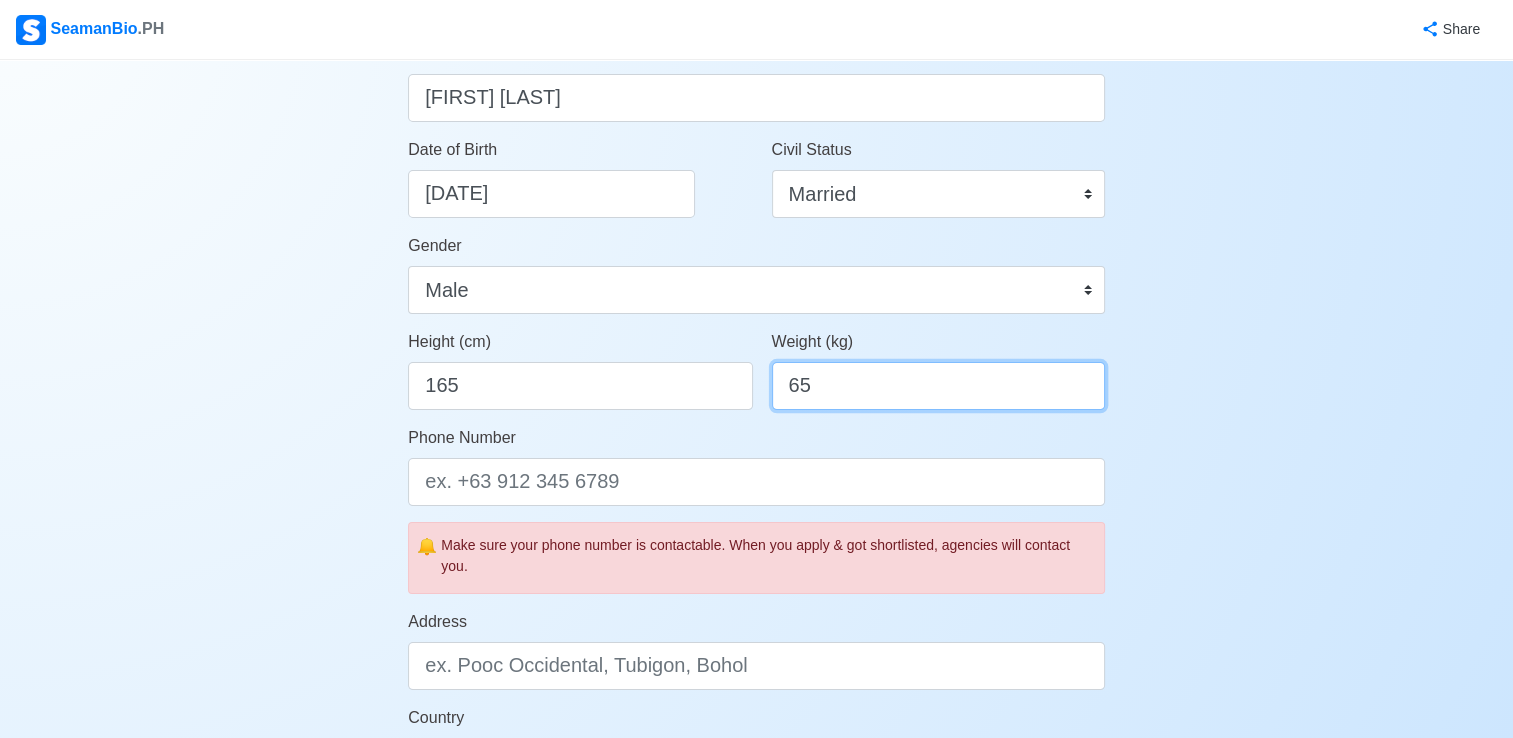 type on "65" 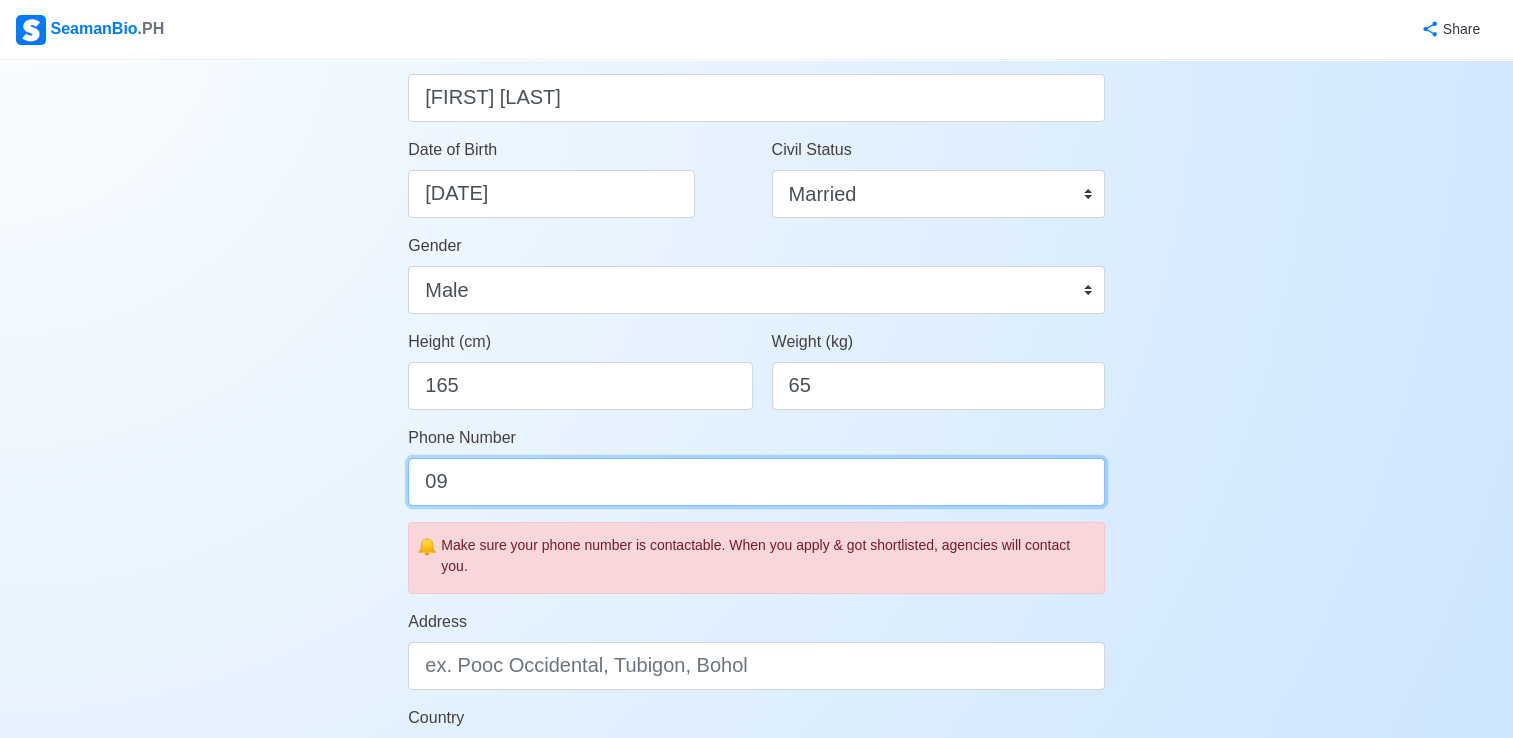 type on "0" 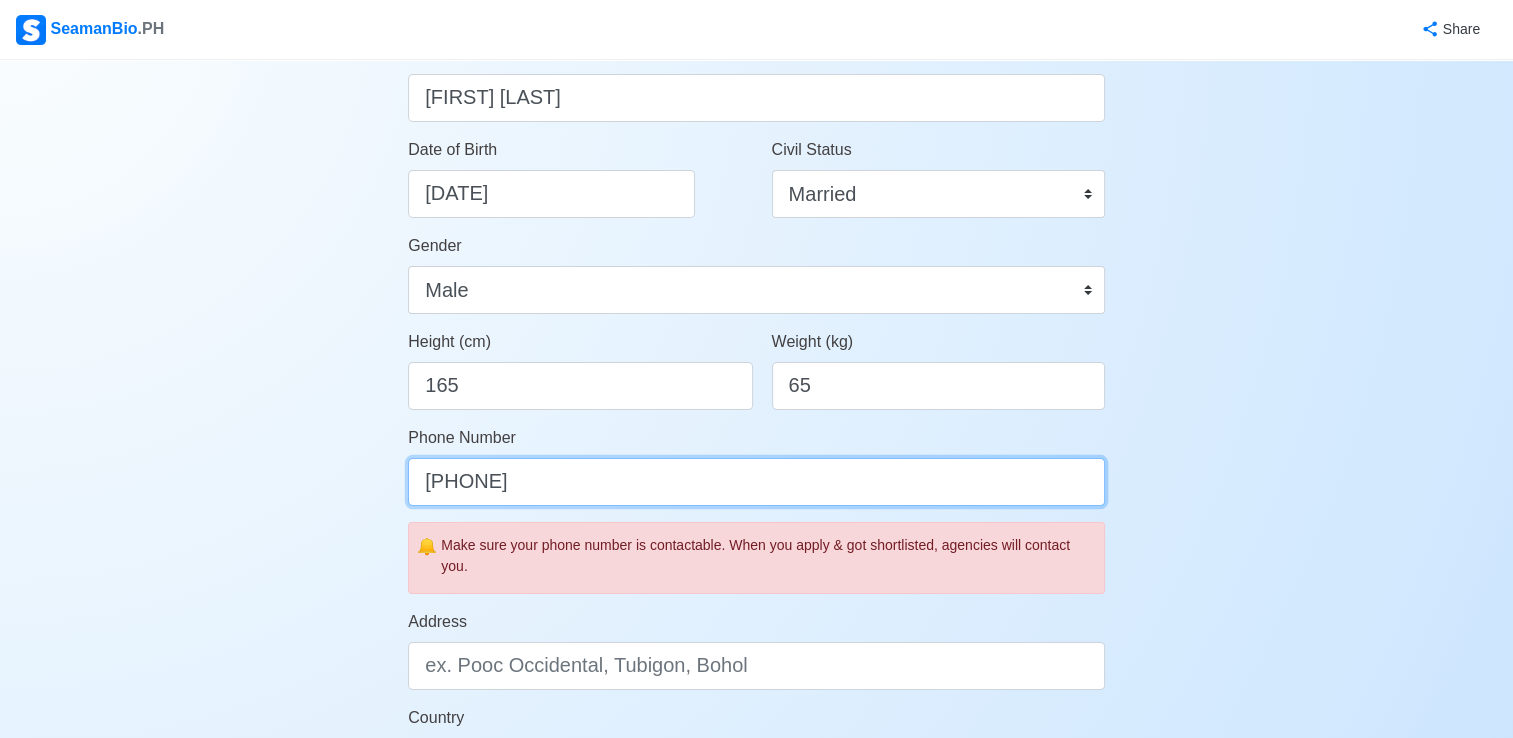 type on "[PHONE]" 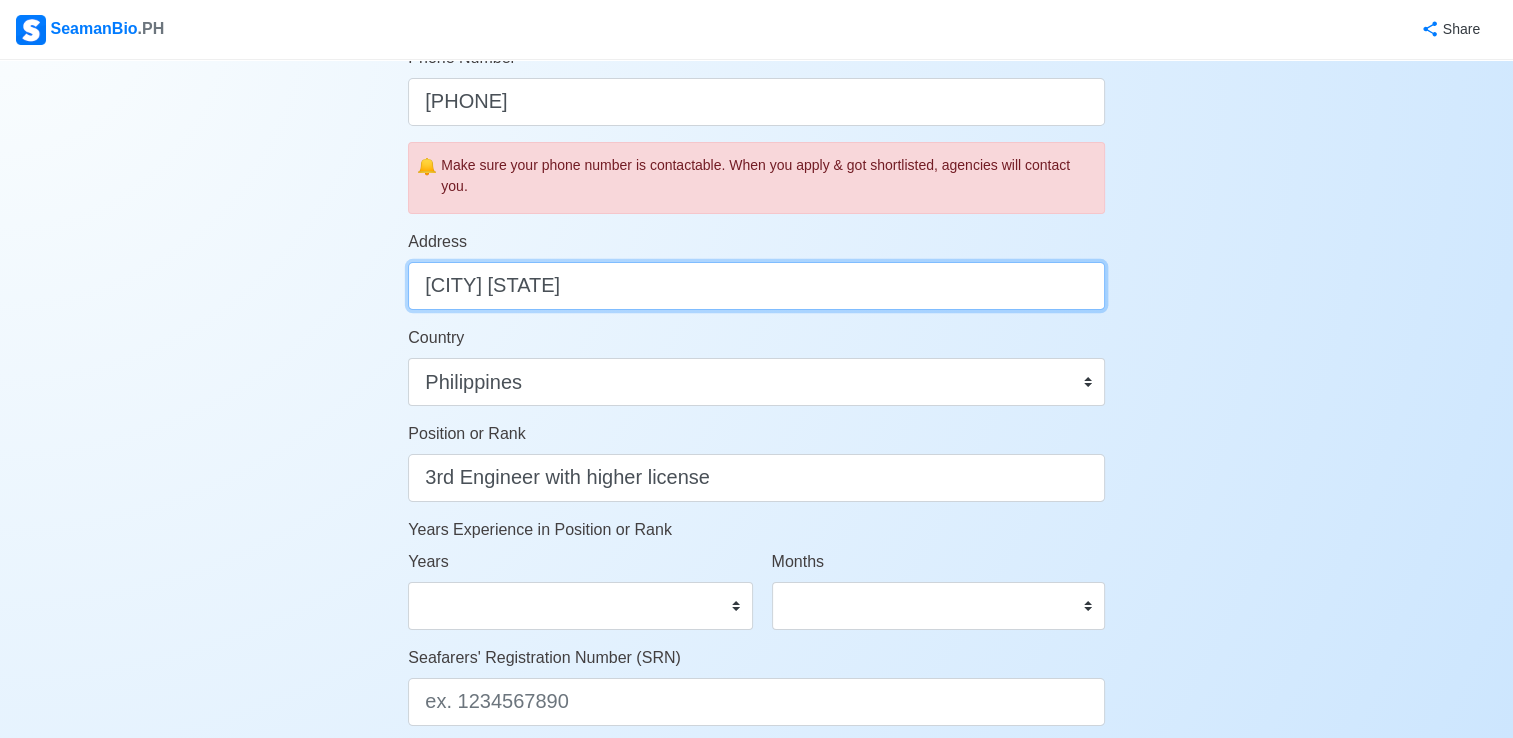scroll, scrollTop: 900, scrollLeft: 0, axis: vertical 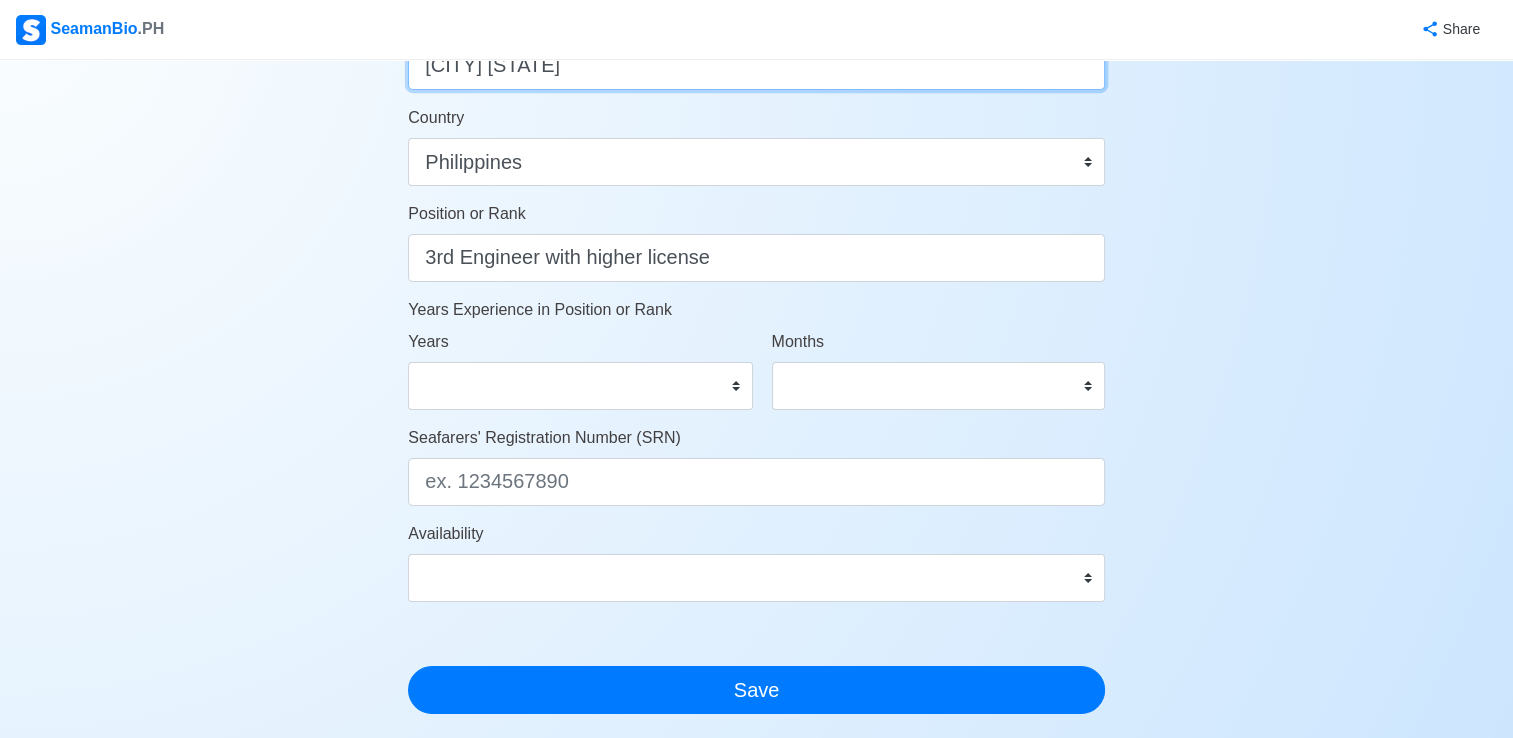 type on "[CITY] [STATE]" 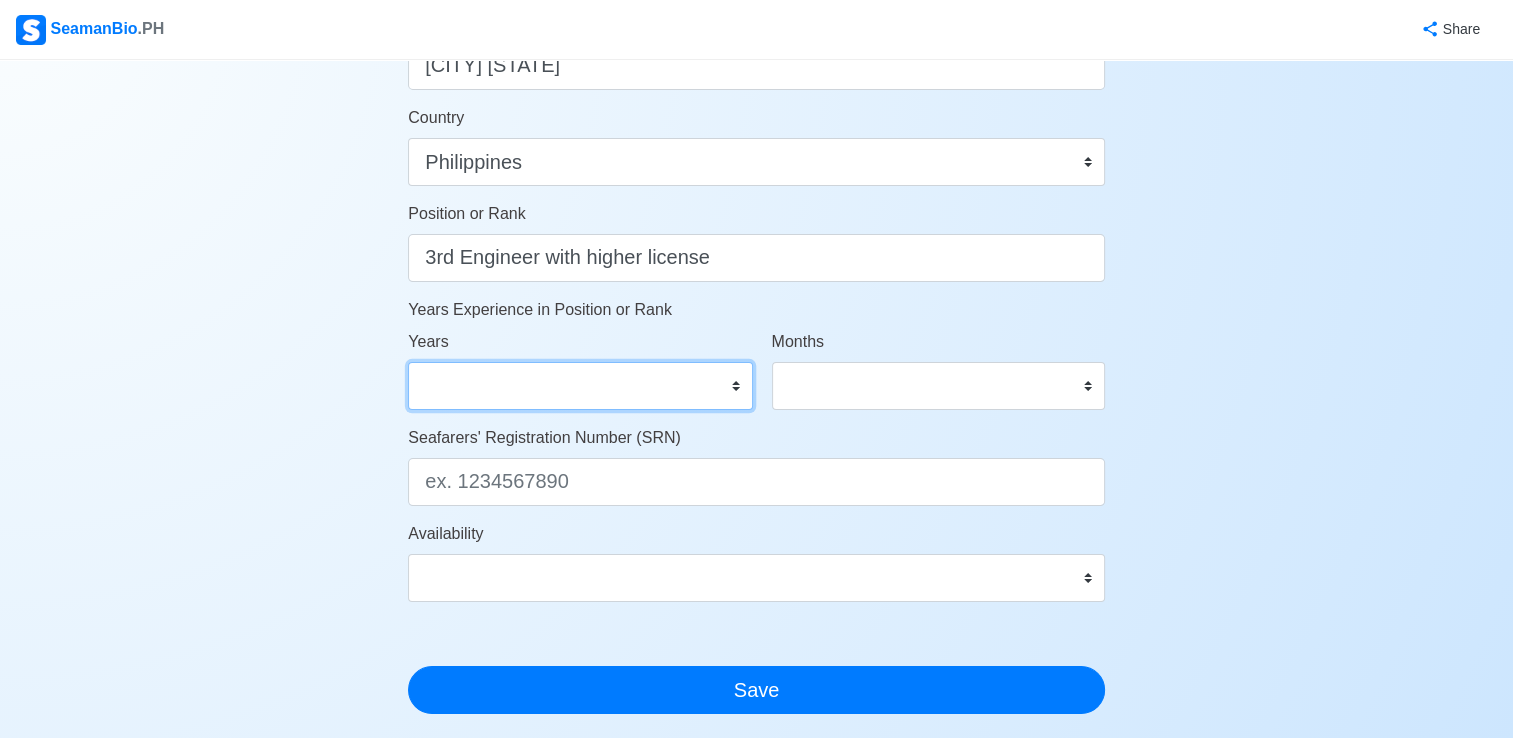 click on "0 1 2 3 4 5 6 7 8 9 10 11 12 13 14 15 16 17 18 19 20 21 22 23 24 25 26 27 28 29 30 31 32 33 34 35 36 37 38 39 40 41 42 43 44 45 46 47 48 49 50" at bounding box center [580, 386] 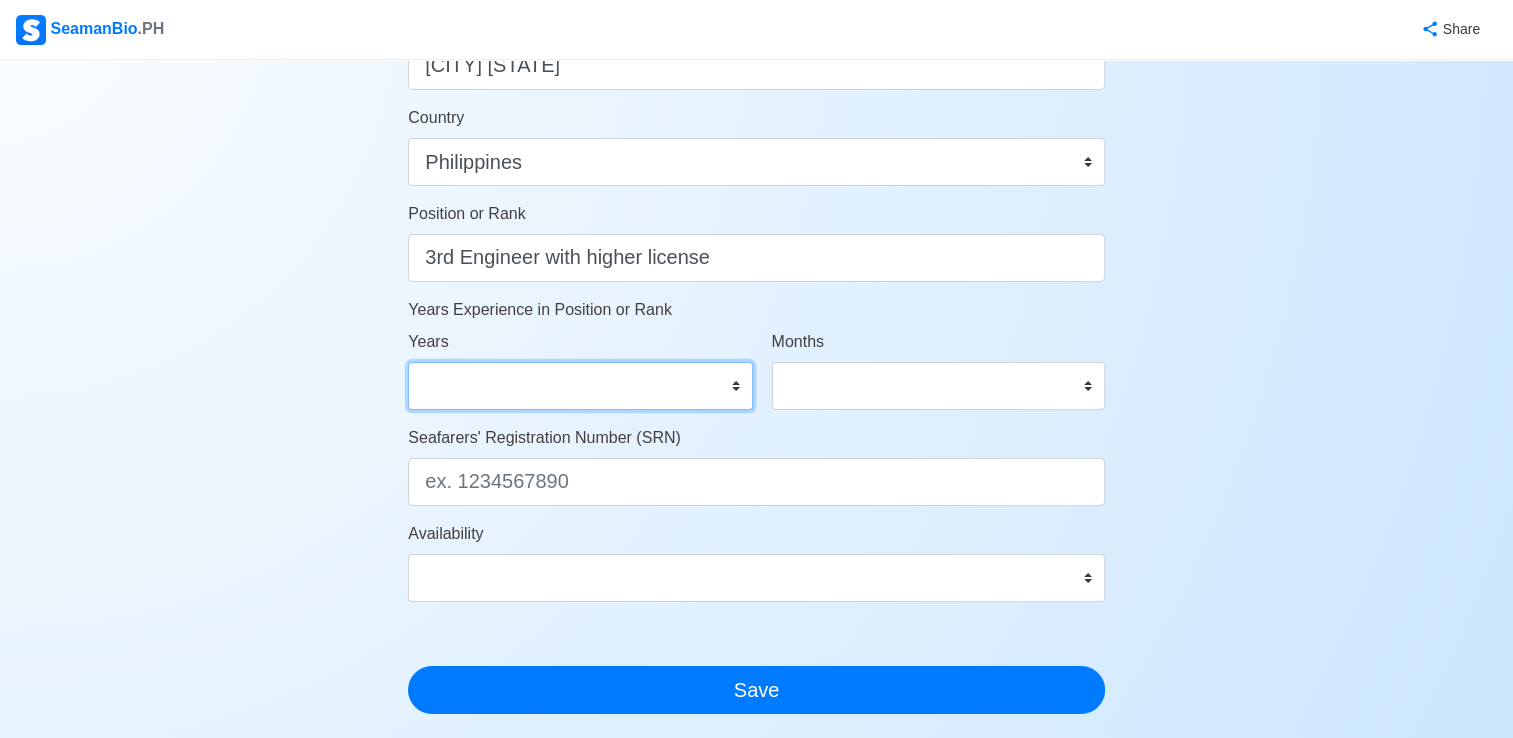 select on "9" 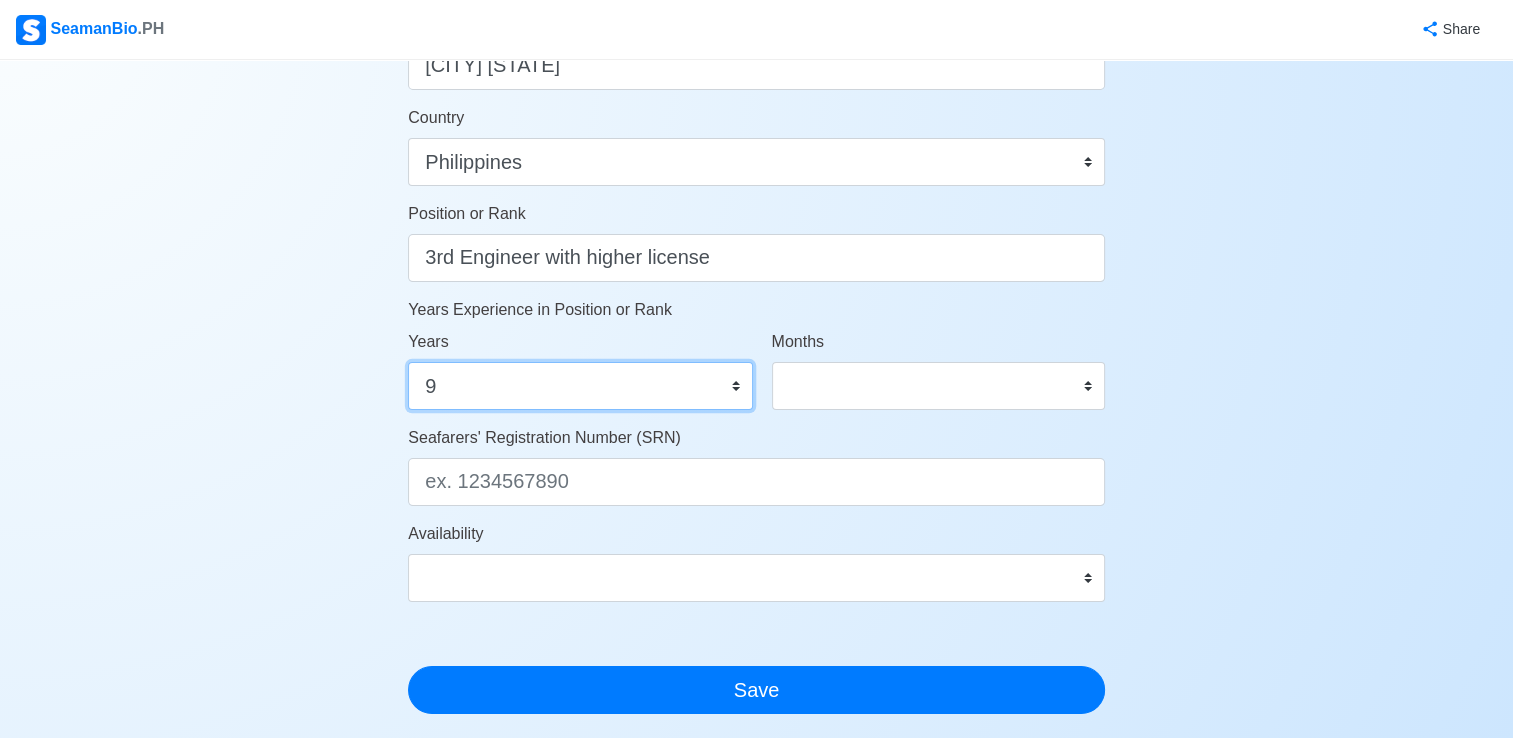 click on "0 1 2 3 4 5 6 7 8 9 10 11 12 13 14 15 16 17 18 19 20 21 22 23 24 25 26 27 28 29 30 31 32 33 34 35 36 37 38 39 40 41 42 43 44 45 46 47 48 49 50" at bounding box center (580, 386) 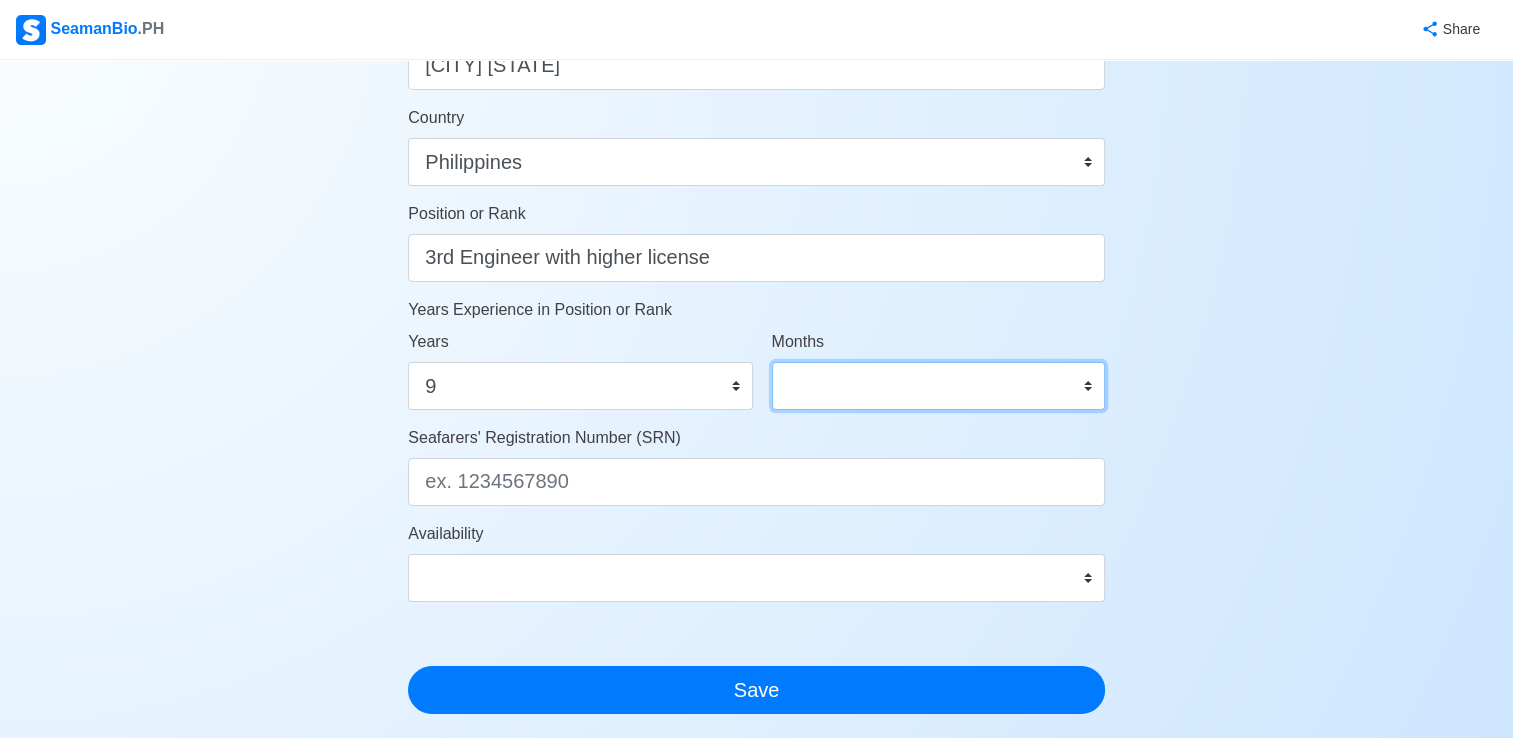 click on "0 1 2 3 4 5 6 7 8 9 10 11" at bounding box center (938, 386) 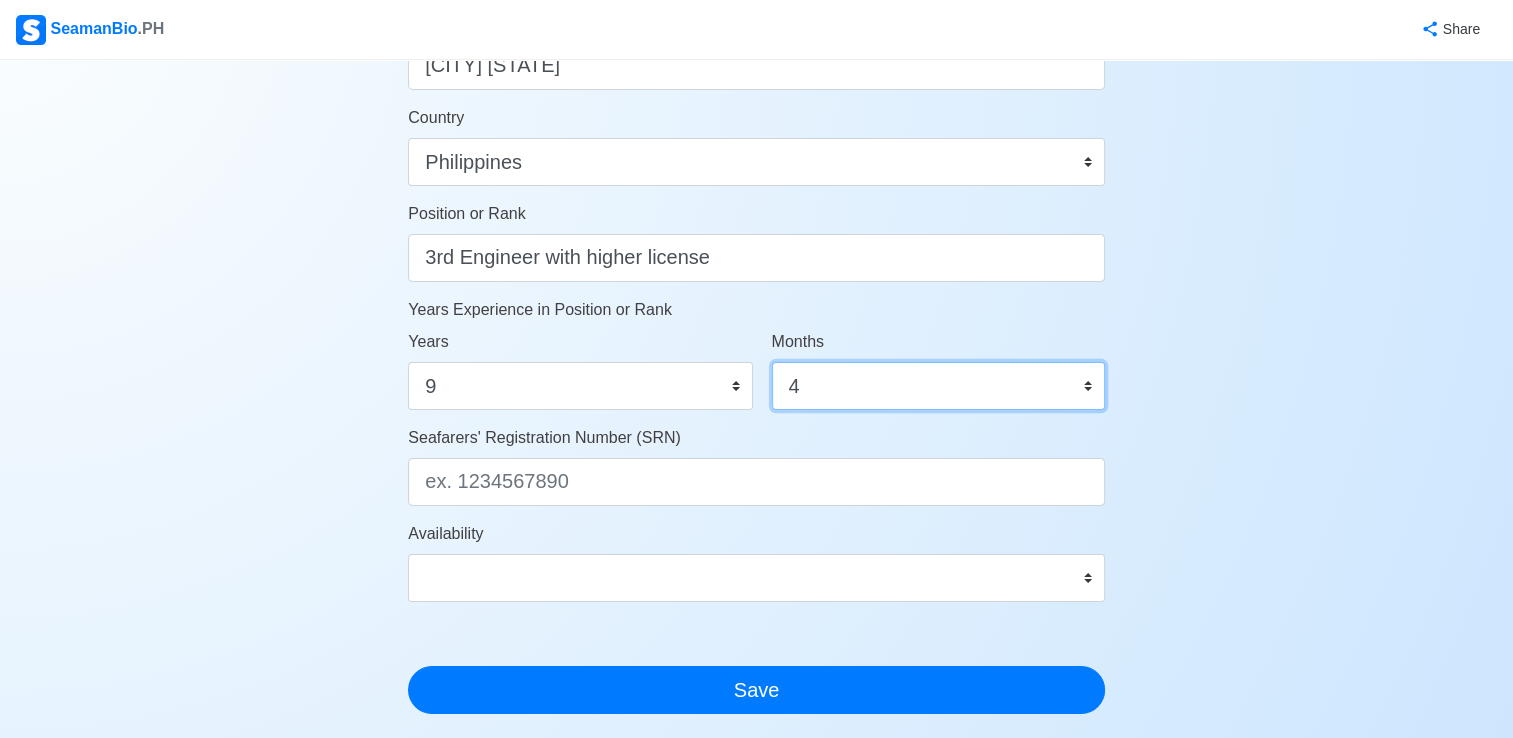 click on "0 1 2 3 4 5 6 7 8 9 10 11" at bounding box center [938, 386] 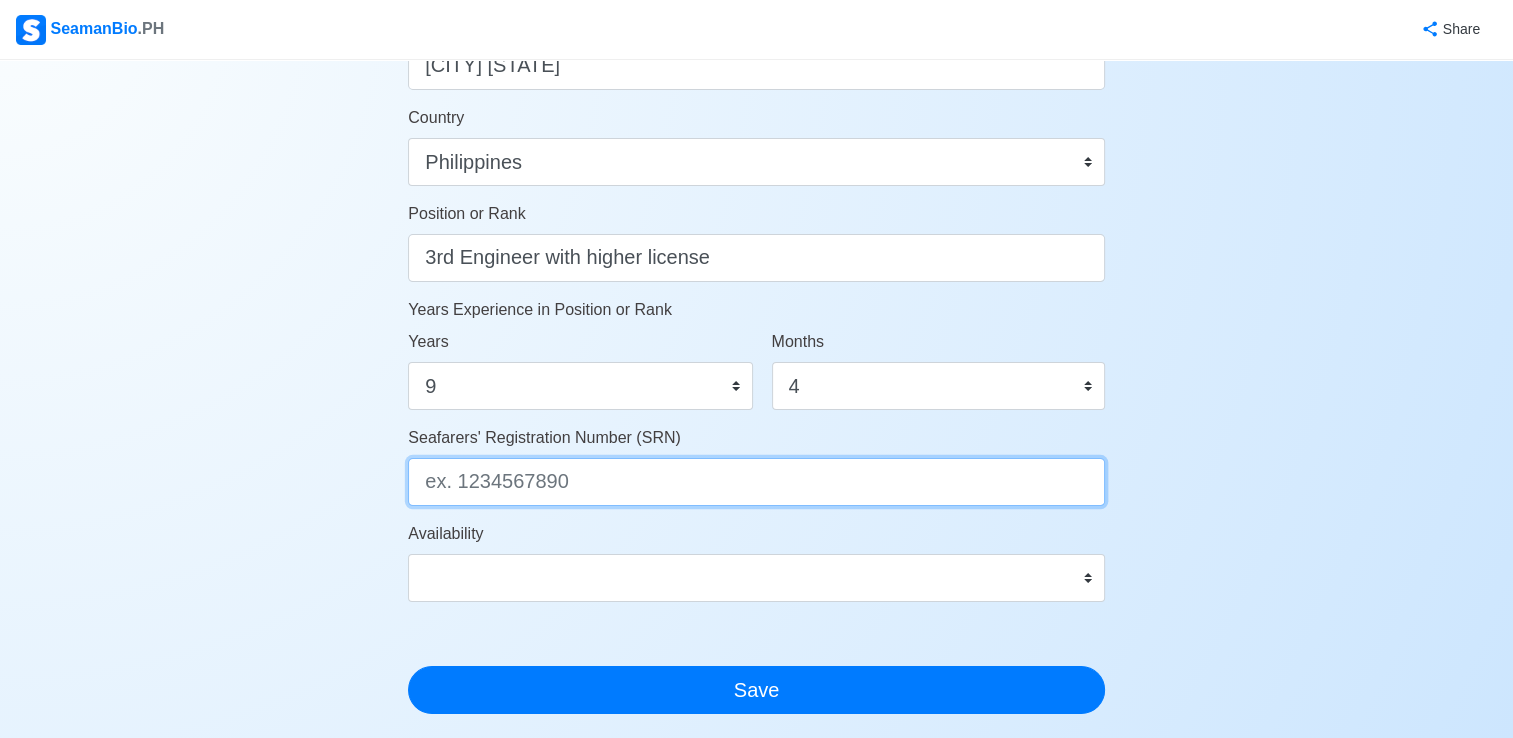 click on "Seafarers' Registration Number (SRN)" at bounding box center [756, 482] 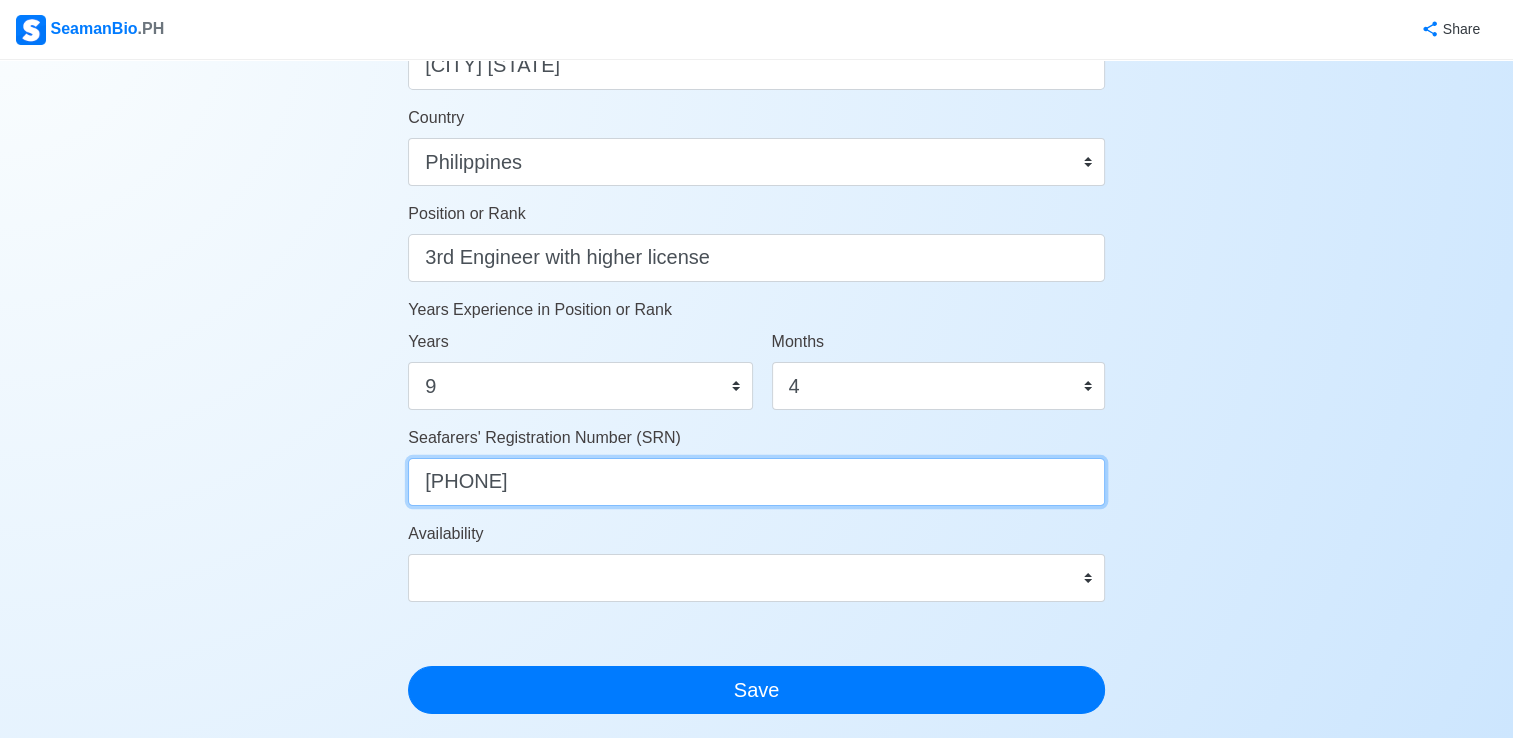 type on "[PHONE]" 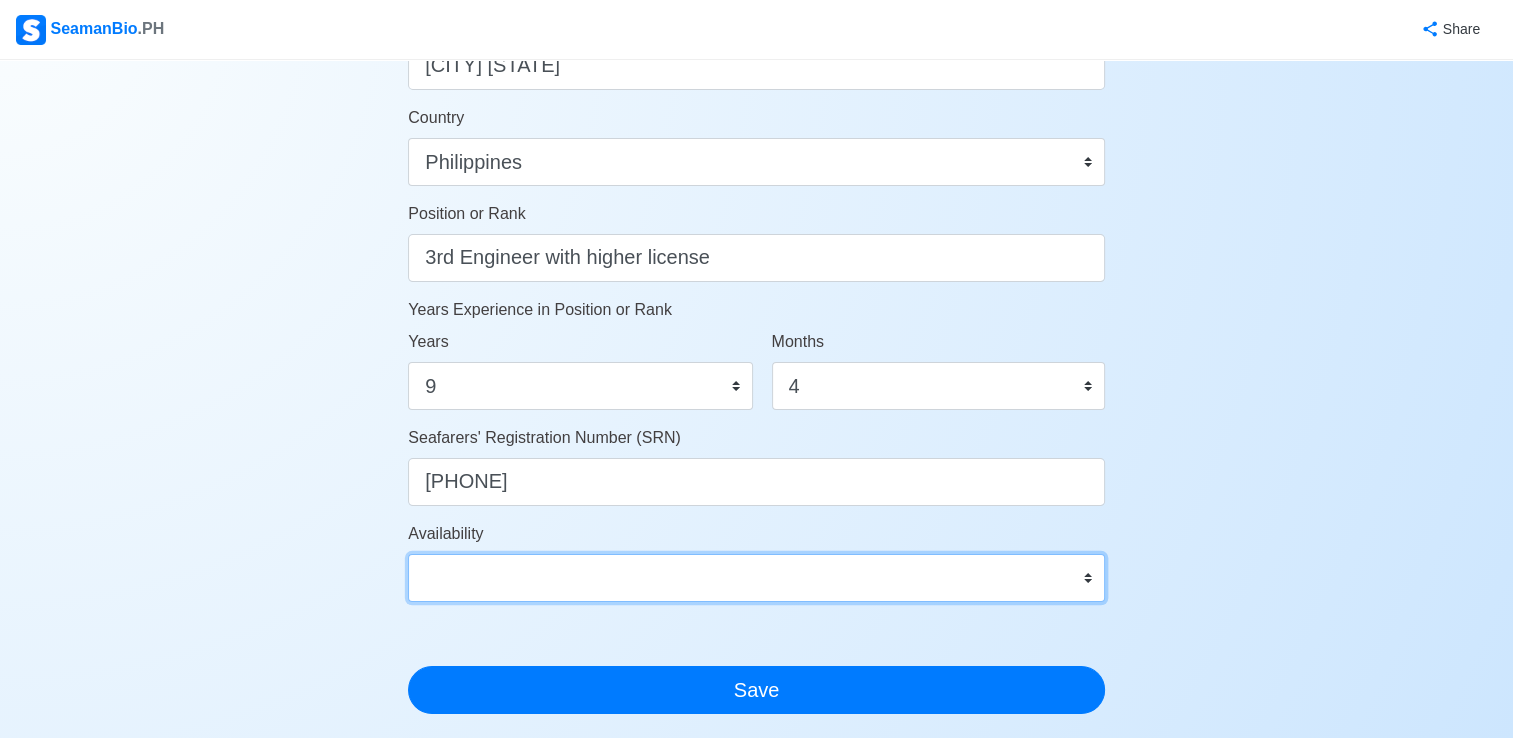 click on "Immediate Sep 2025  Oct 2025  Nov 2025  Dec 2025  Jan 2026  Feb 2026  Mar 2026  Apr 2026  May 2026" at bounding box center (756, 578) 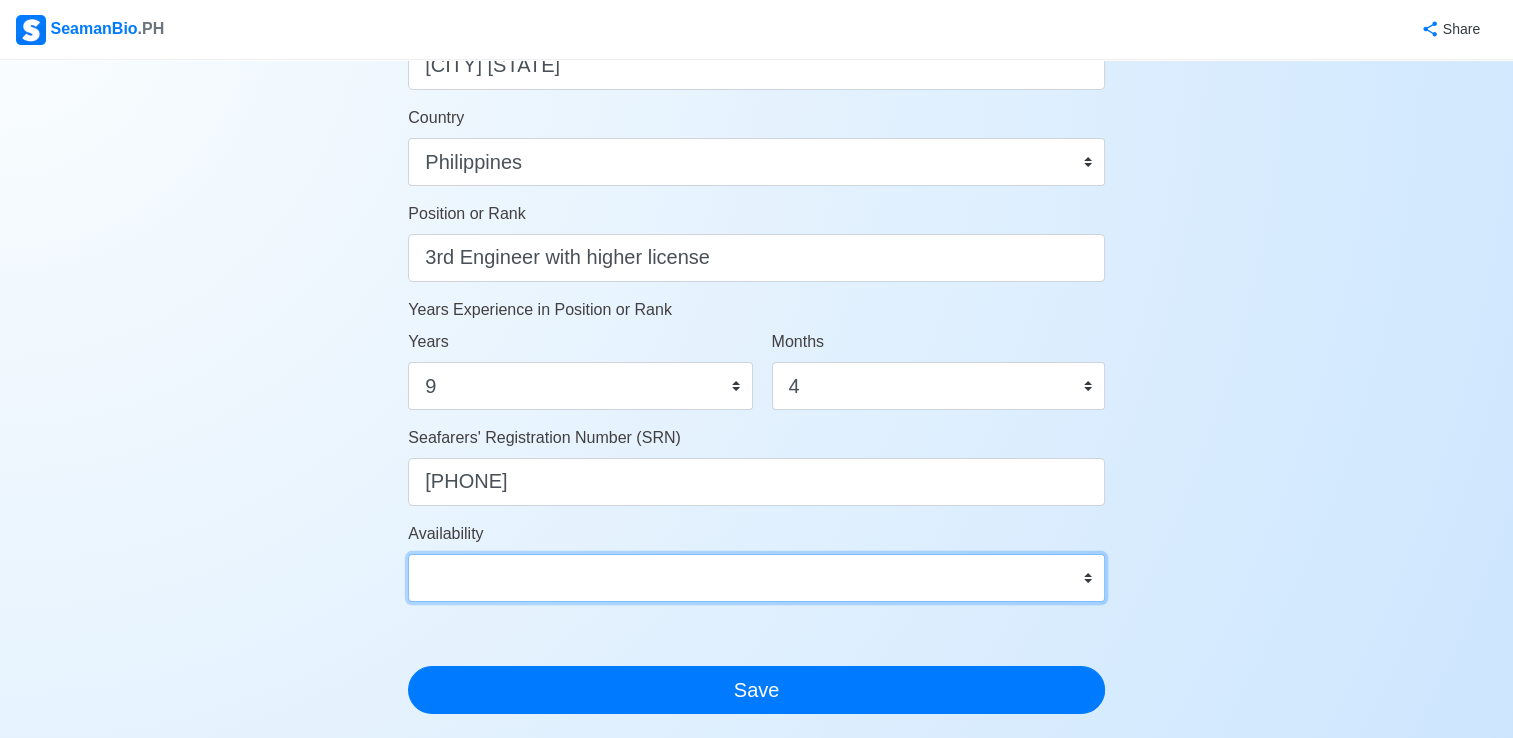 select on "1759248000000" 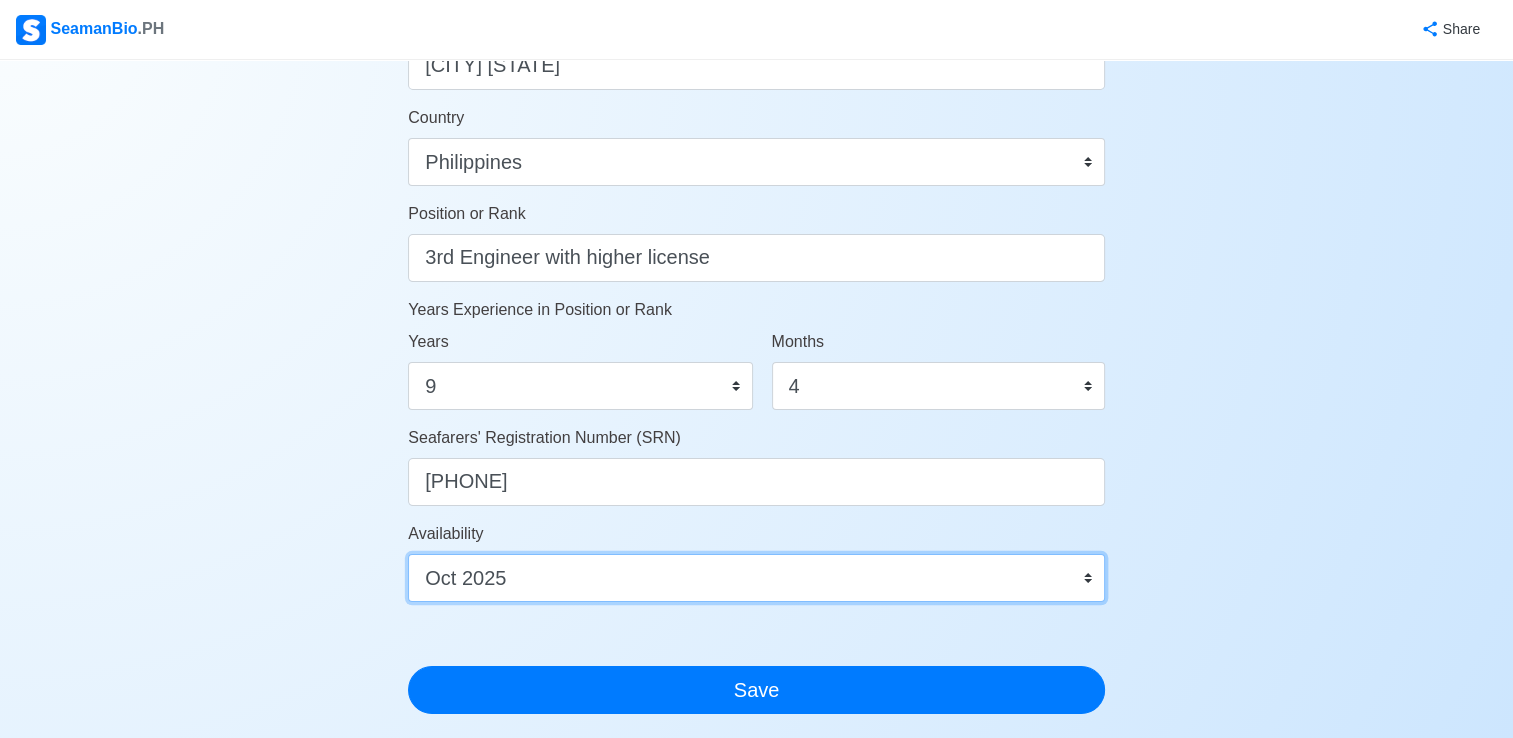 click on "Immediate Sep 2025  Oct 2025  Nov 2025  Dec 2025  Jan 2026  Feb 2026  Mar 2026  Apr 2026  May 2026" at bounding box center (756, 578) 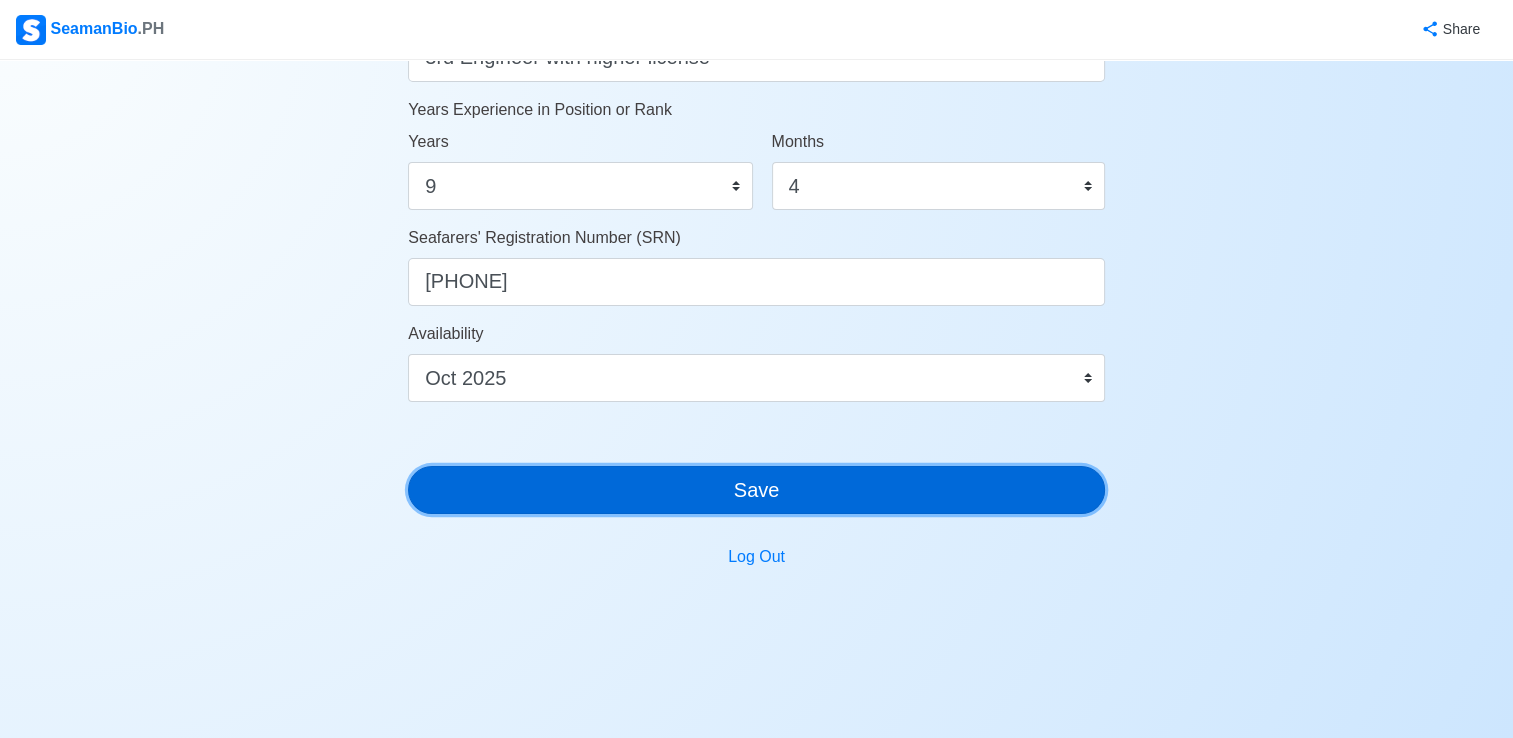 click on "Save" at bounding box center [756, 490] 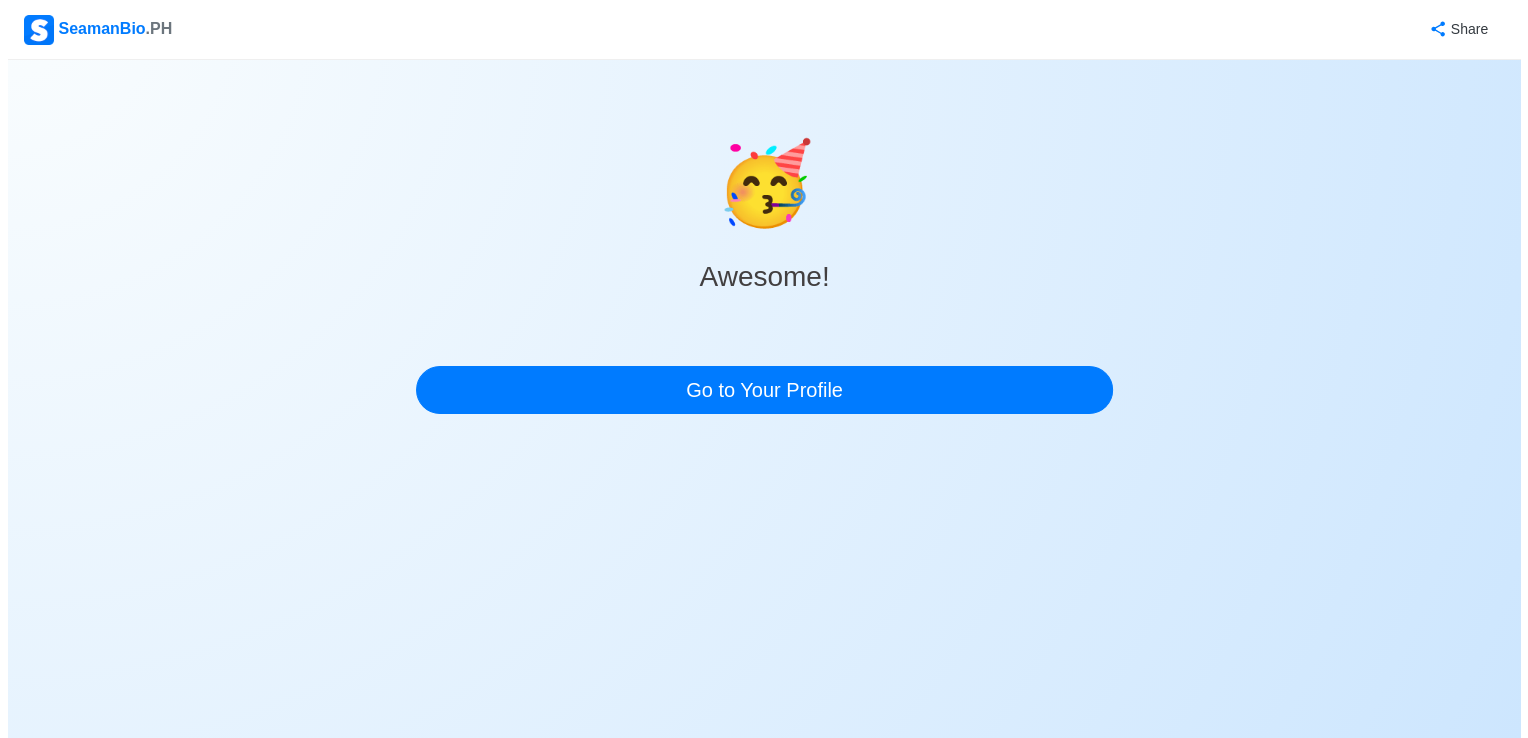 scroll, scrollTop: 0, scrollLeft: 0, axis: both 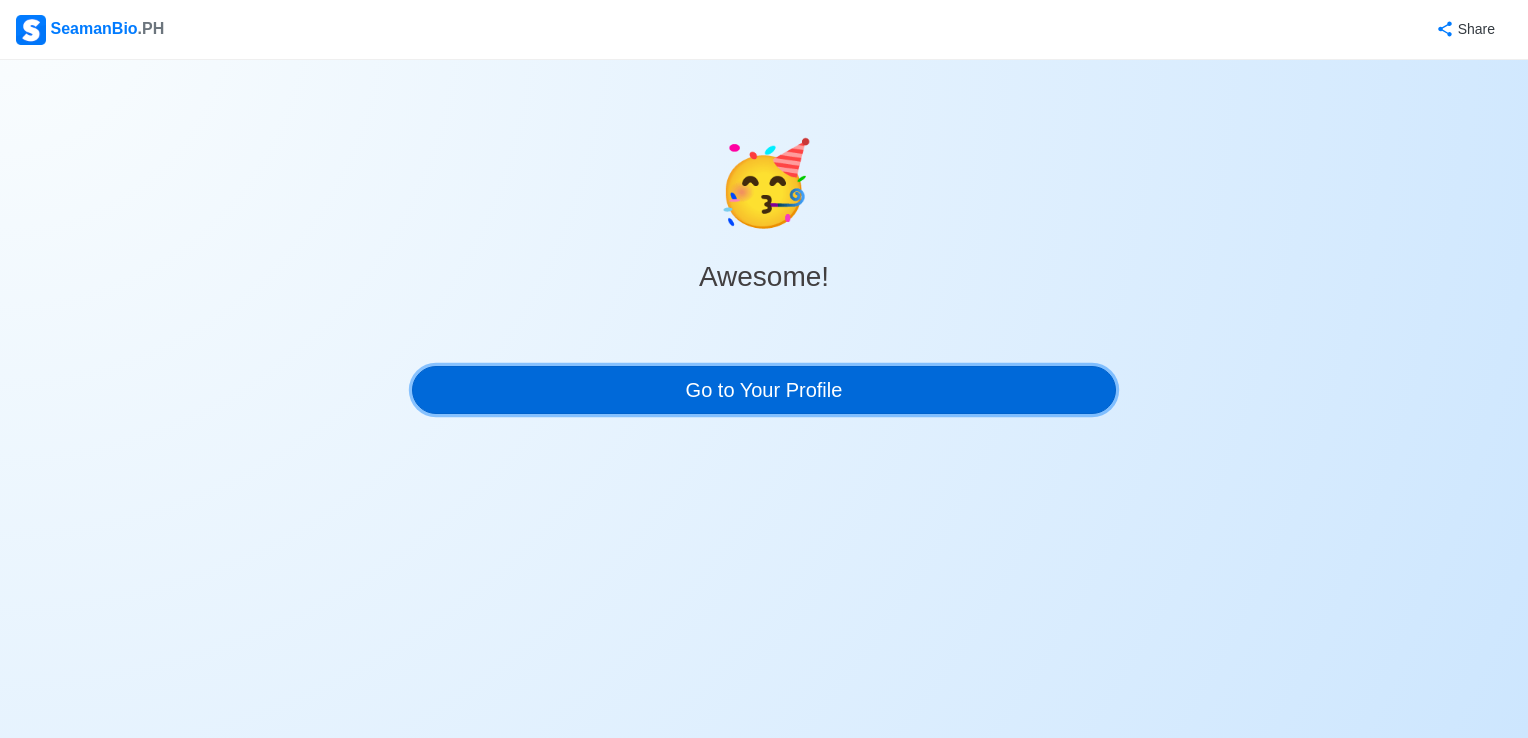 click on "Go to Your Profile" at bounding box center [764, 390] 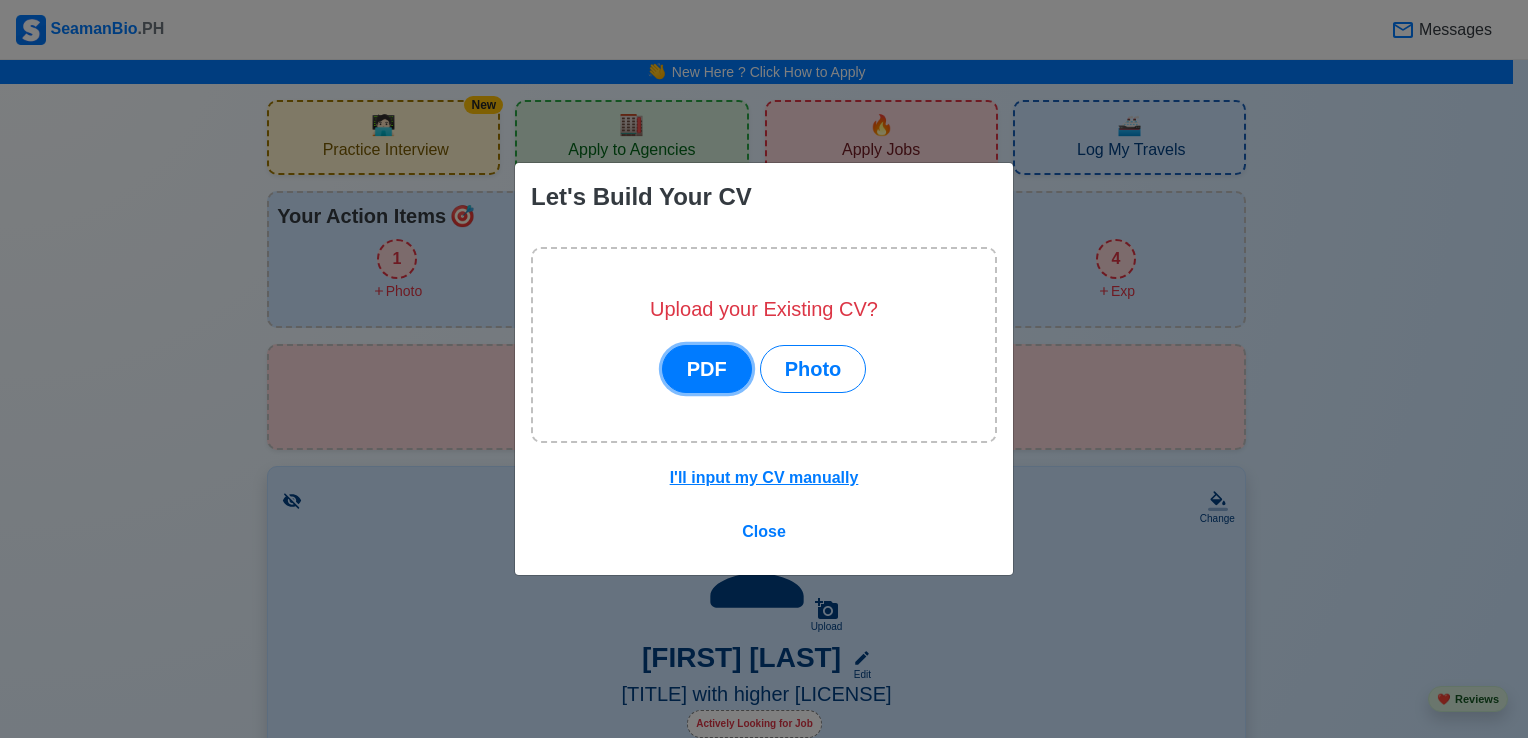 click on "PDF" at bounding box center (707, 369) 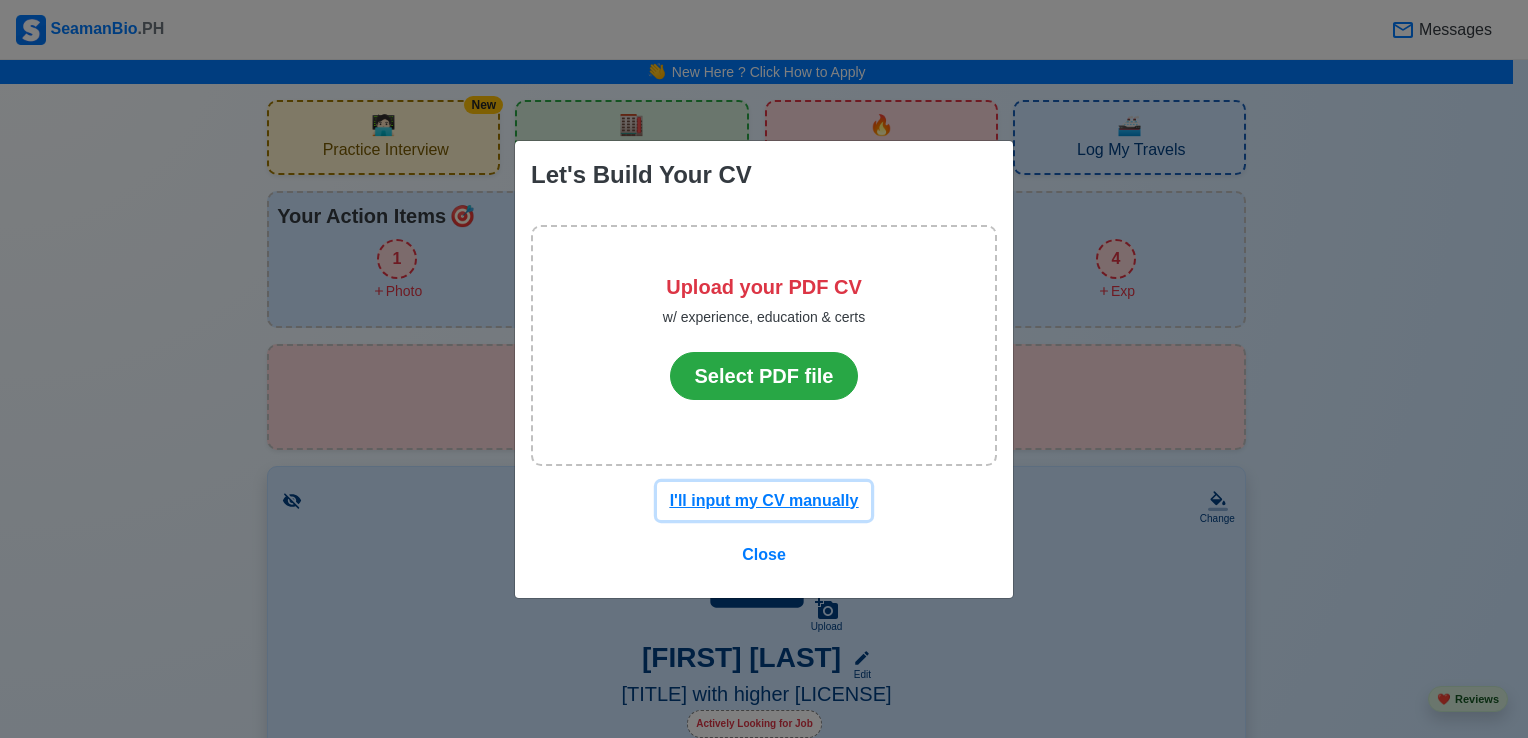 click on "I'll input my CV manually" at bounding box center (764, 500) 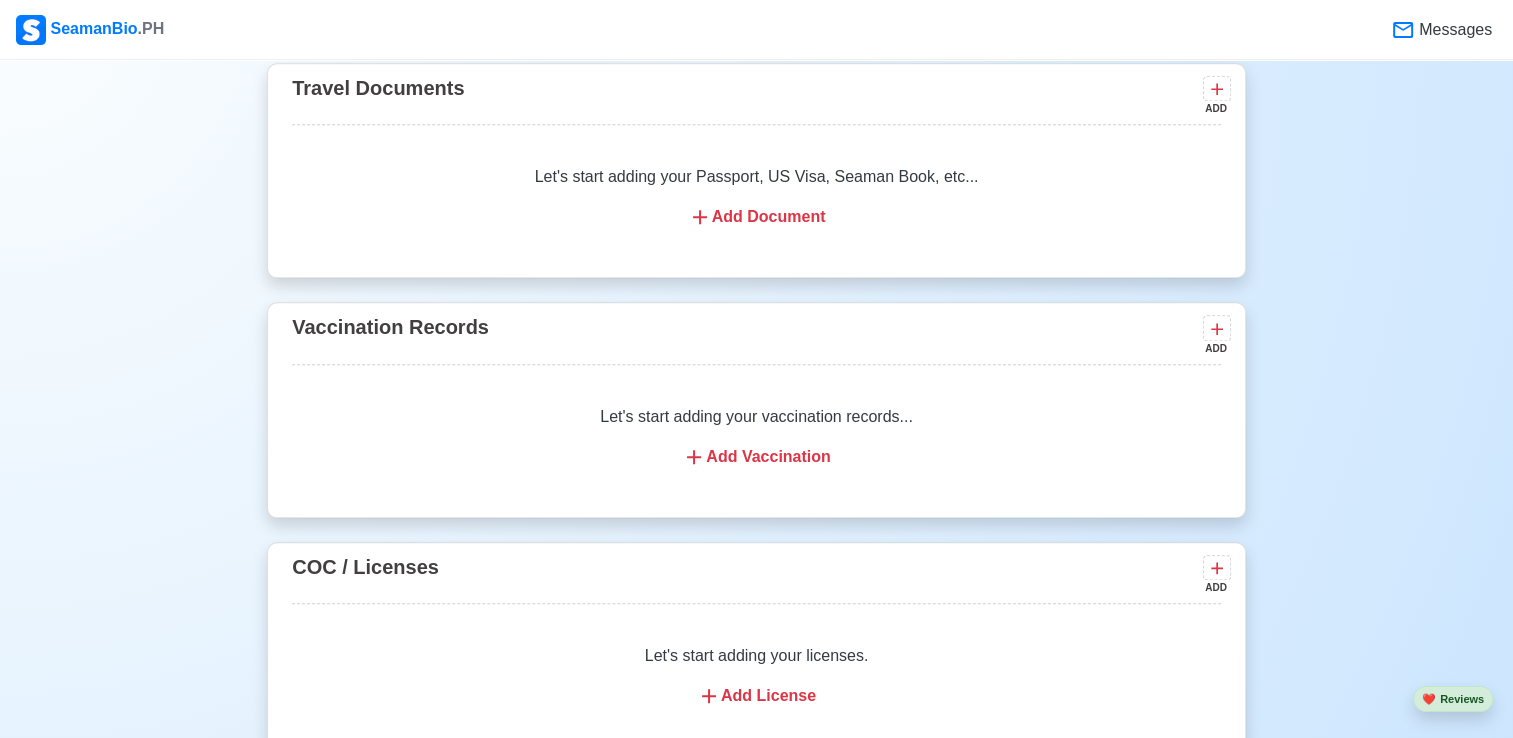 scroll, scrollTop: 1900, scrollLeft: 0, axis: vertical 